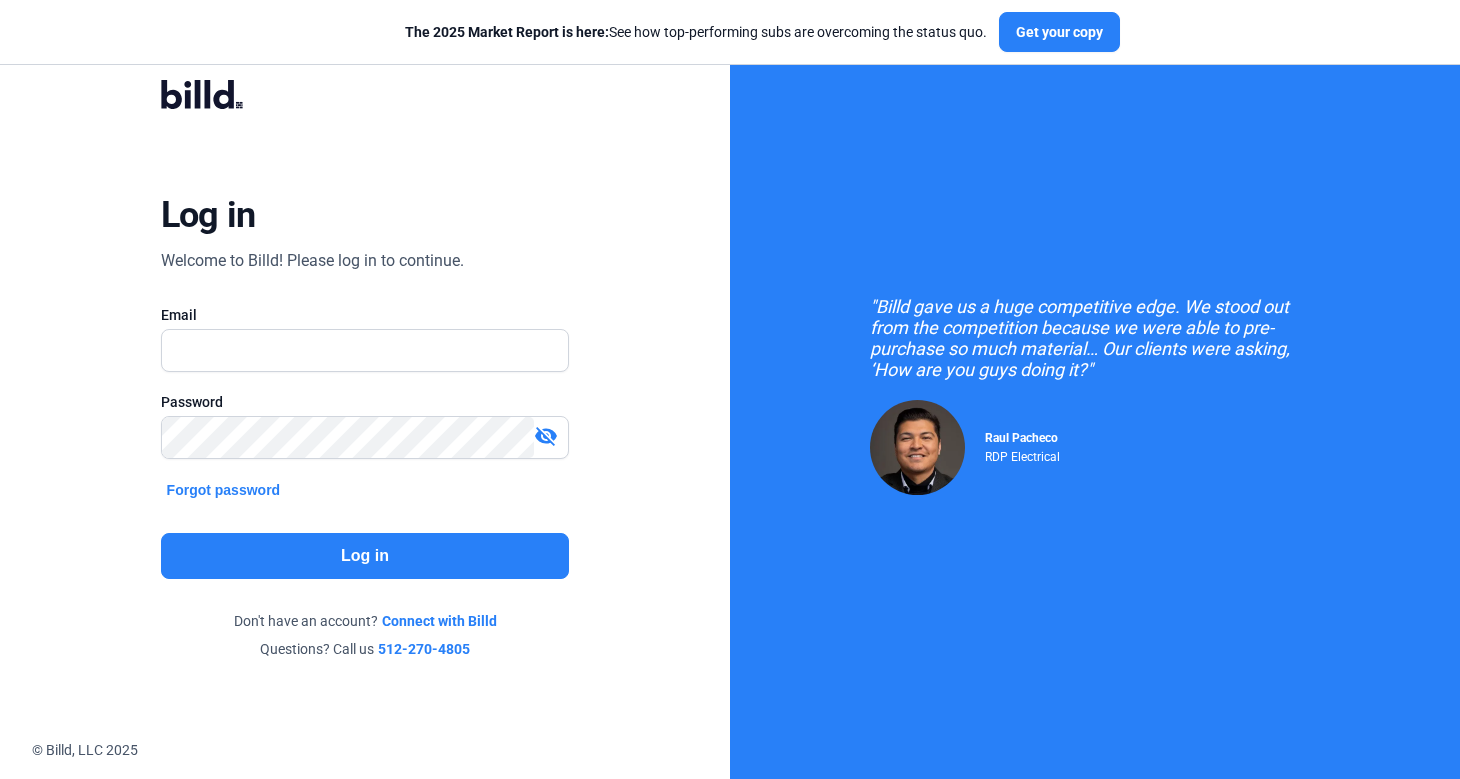 scroll, scrollTop: 0, scrollLeft: 0, axis: both 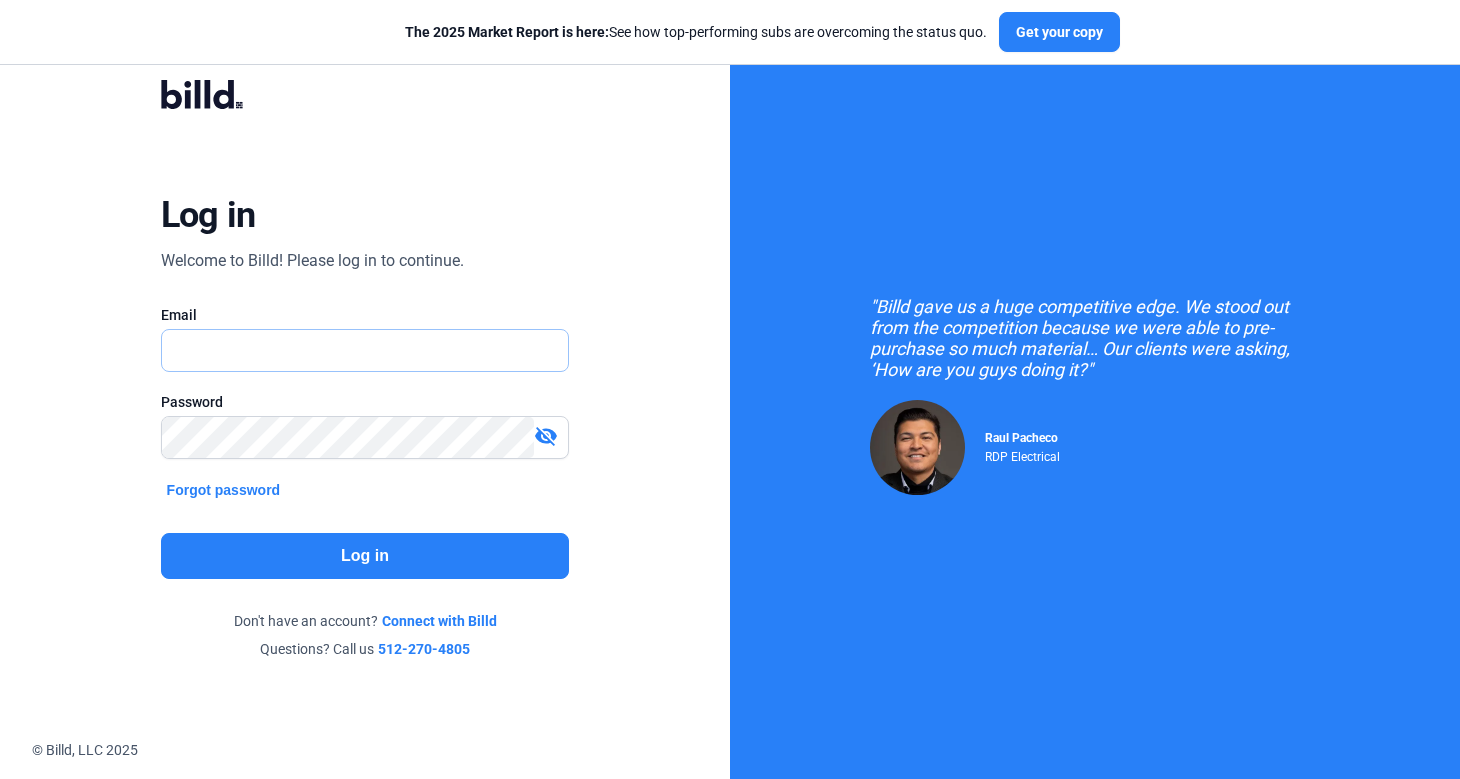 type on "russell@example.com" 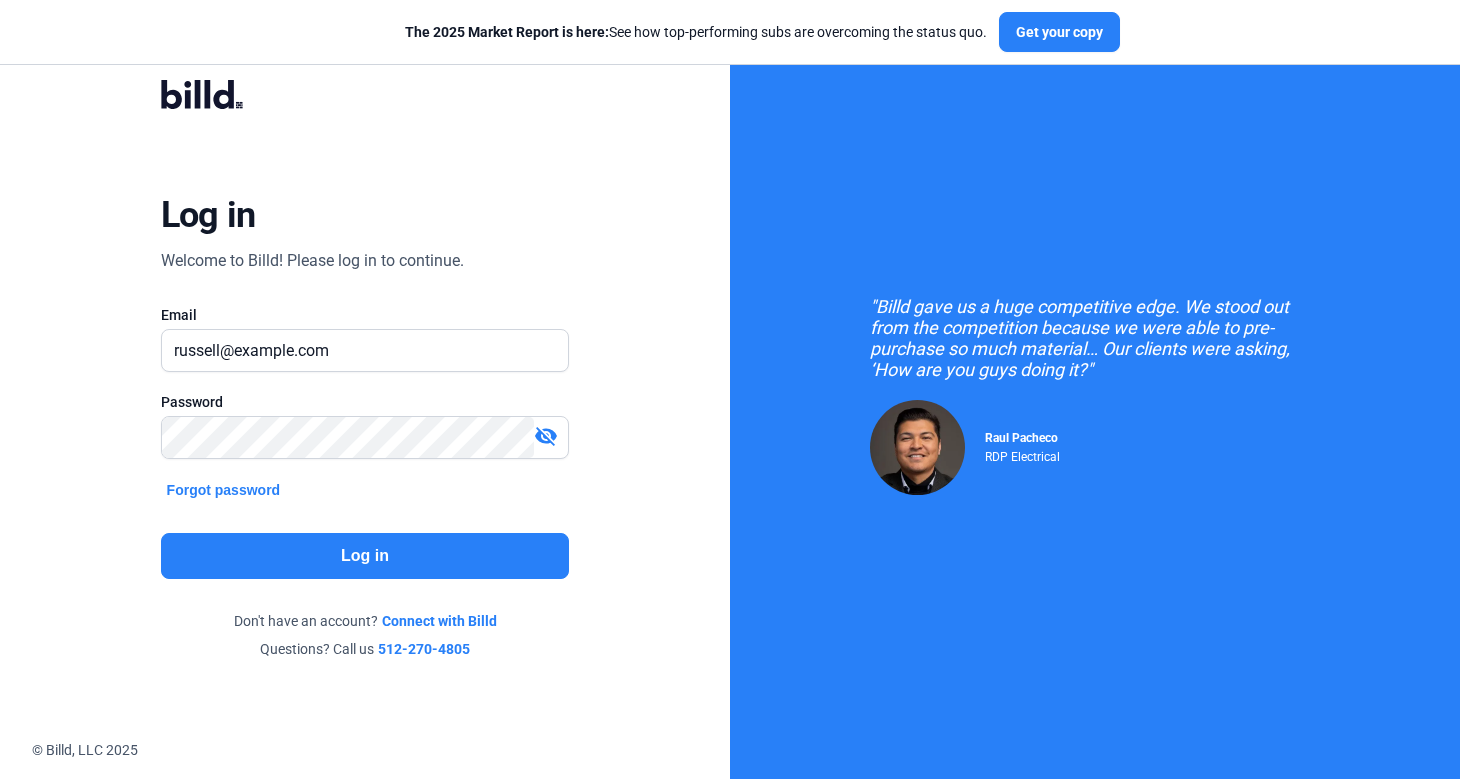 click on "Log in" 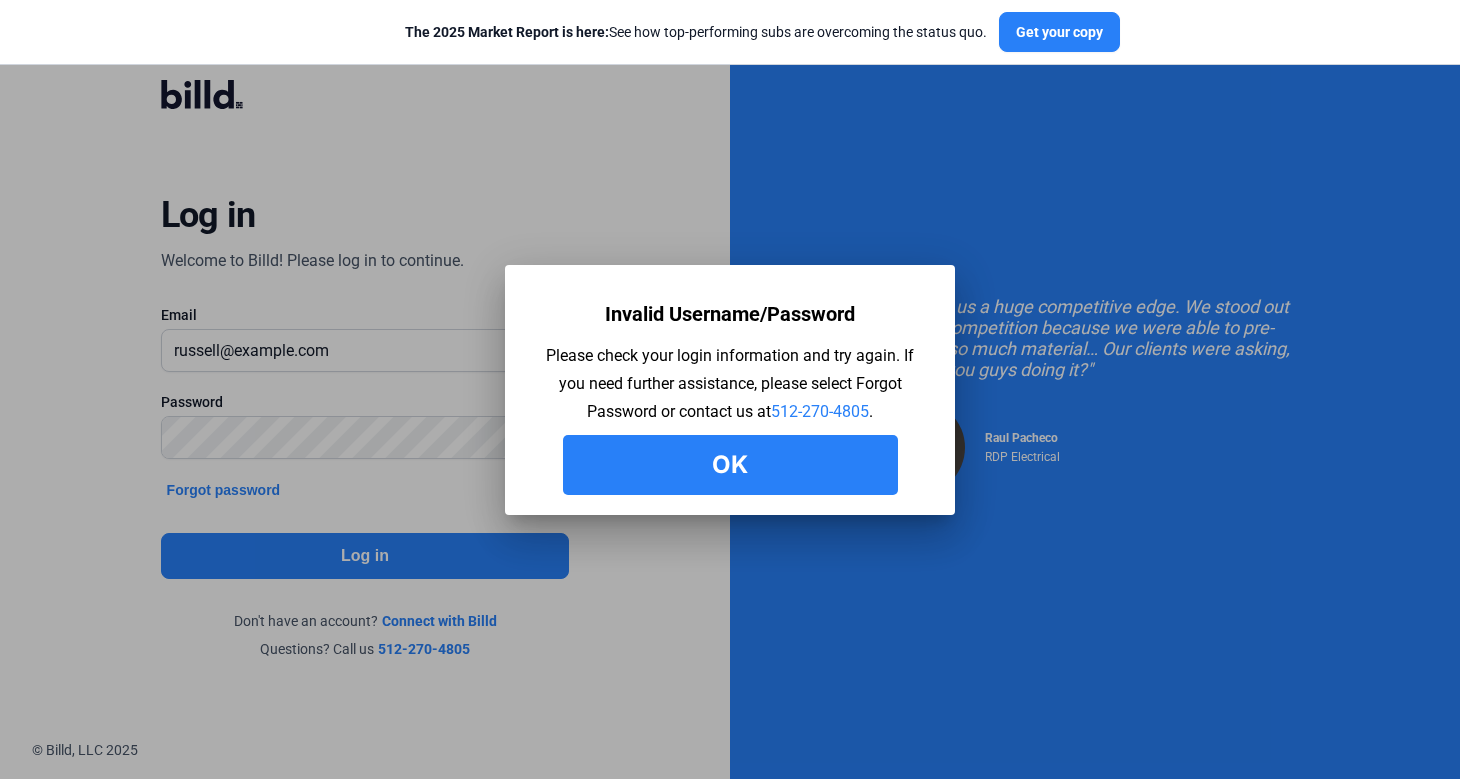 click on "Ok" at bounding box center (730, 465) 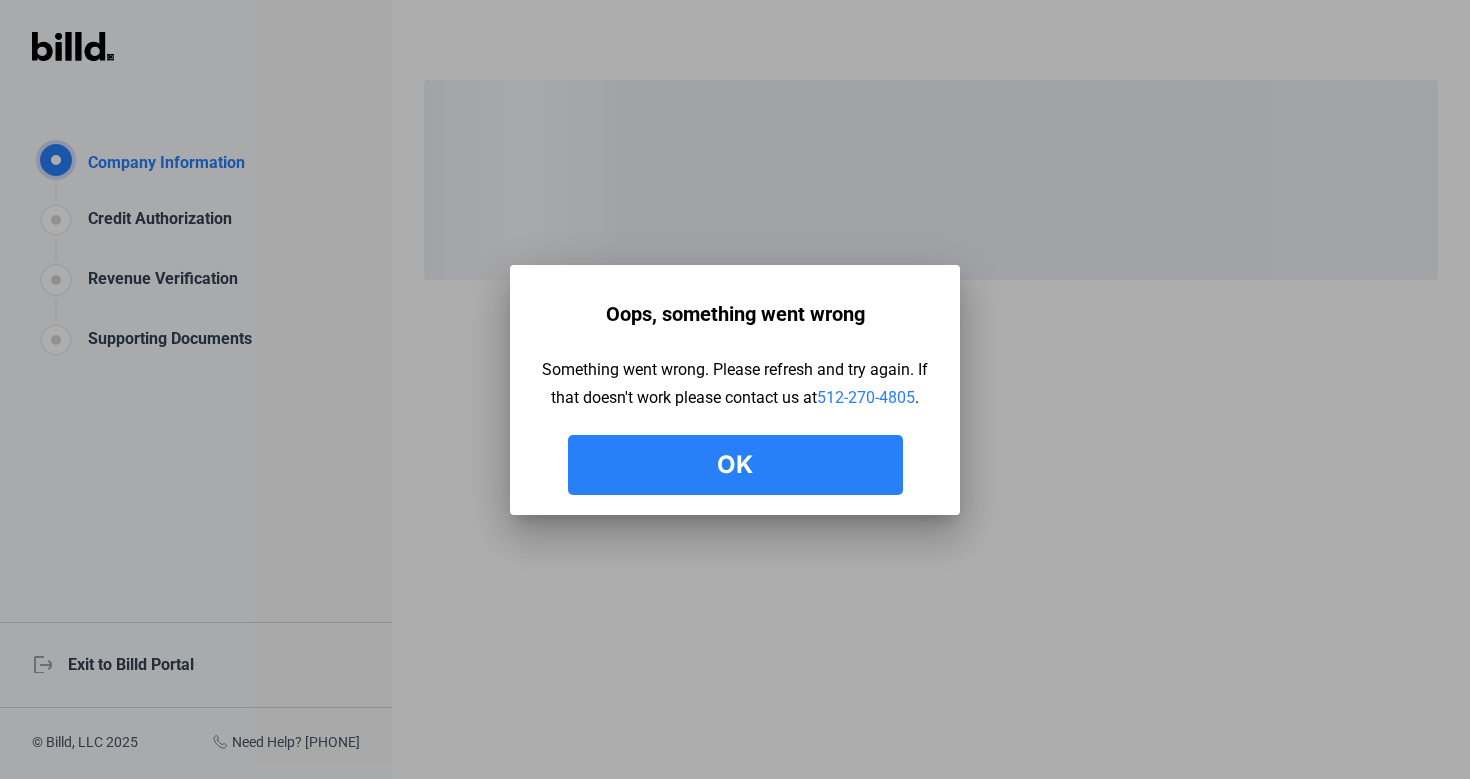 click on "Oops, something went wrong Something went wrong. Please refresh and try again. If that doesn't work please contact us at [PHONE]. Ok" at bounding box center [735, 395] 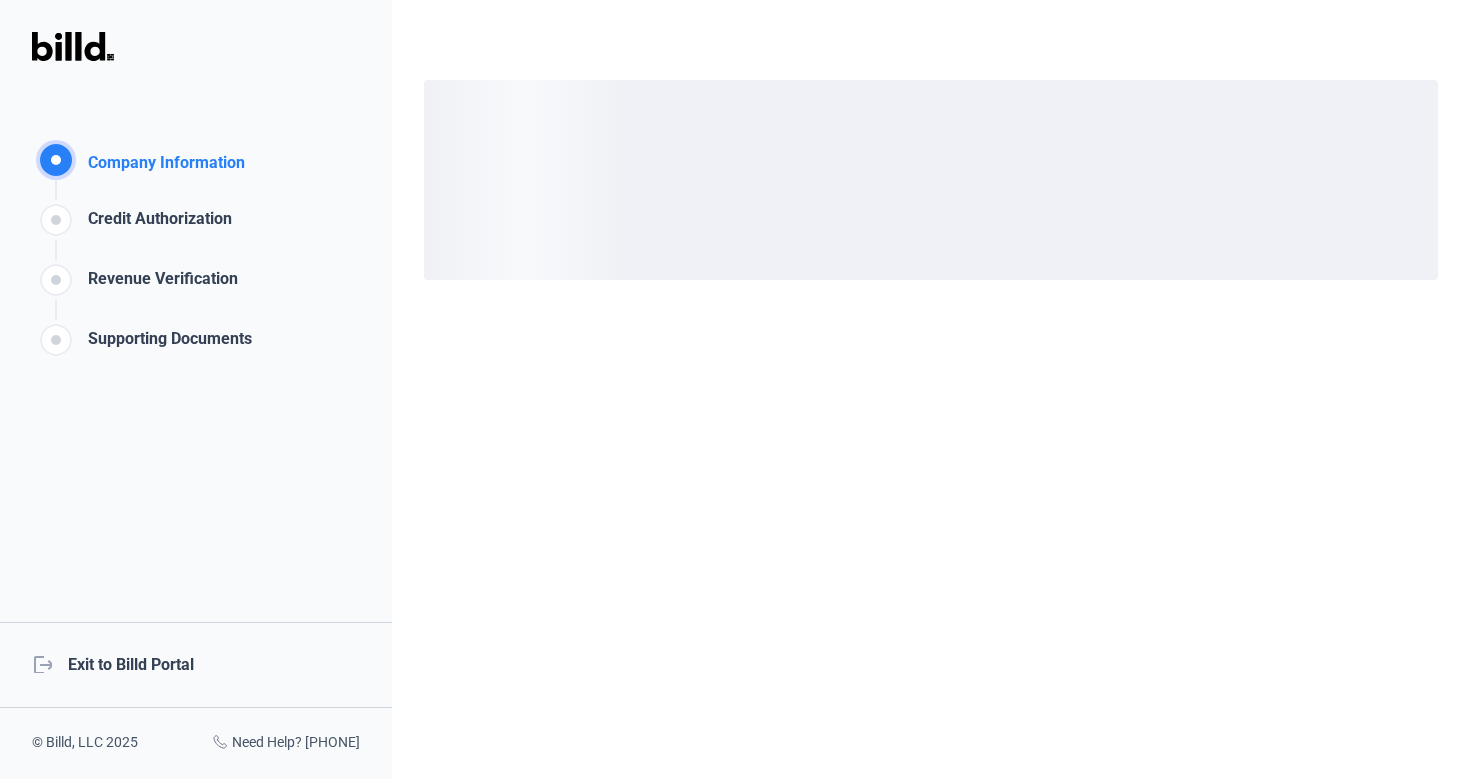 click on "logout  Exit to Billd Portal" 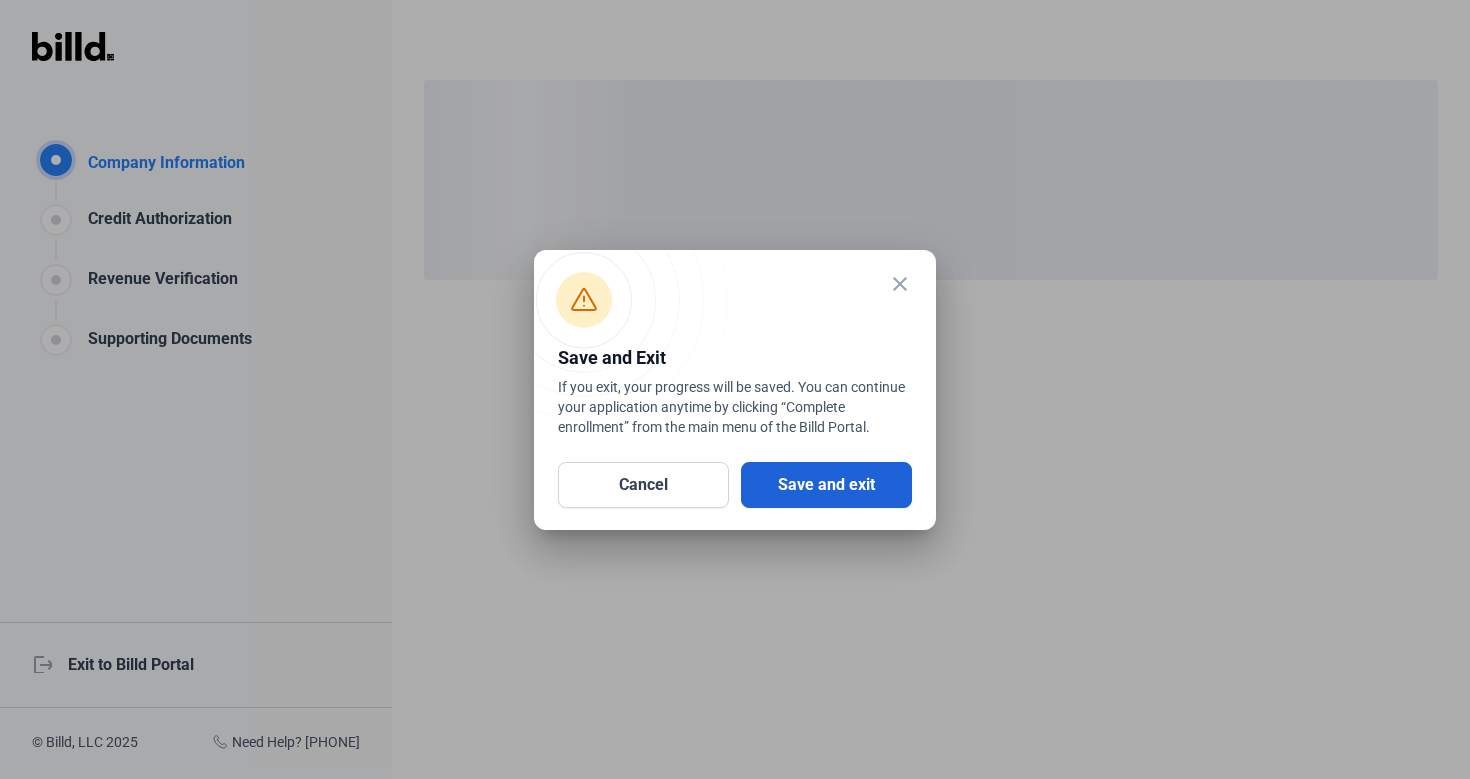 click on "Save and exit" at bounding box center [826, 485] 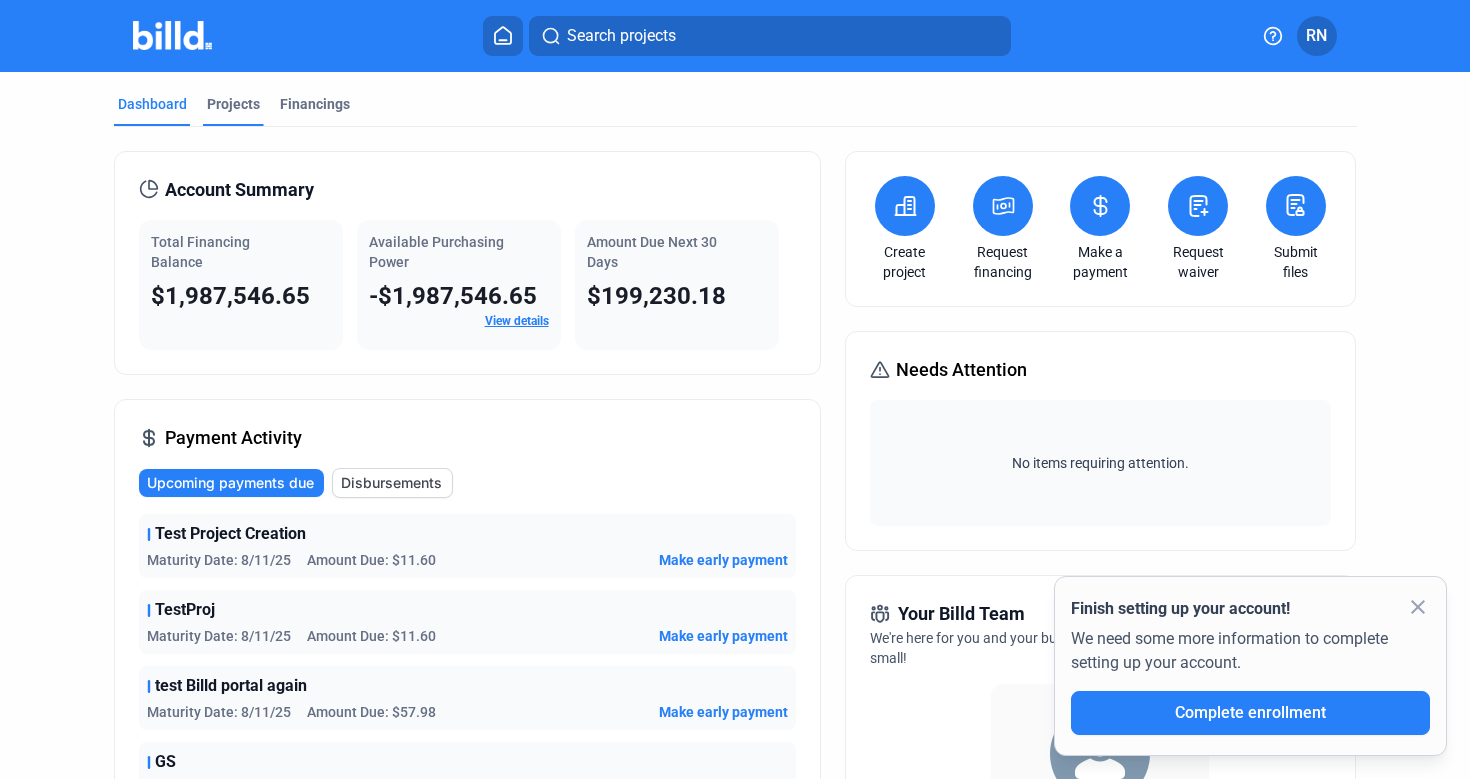 click on "Projects" at bounding box center (233, 104) 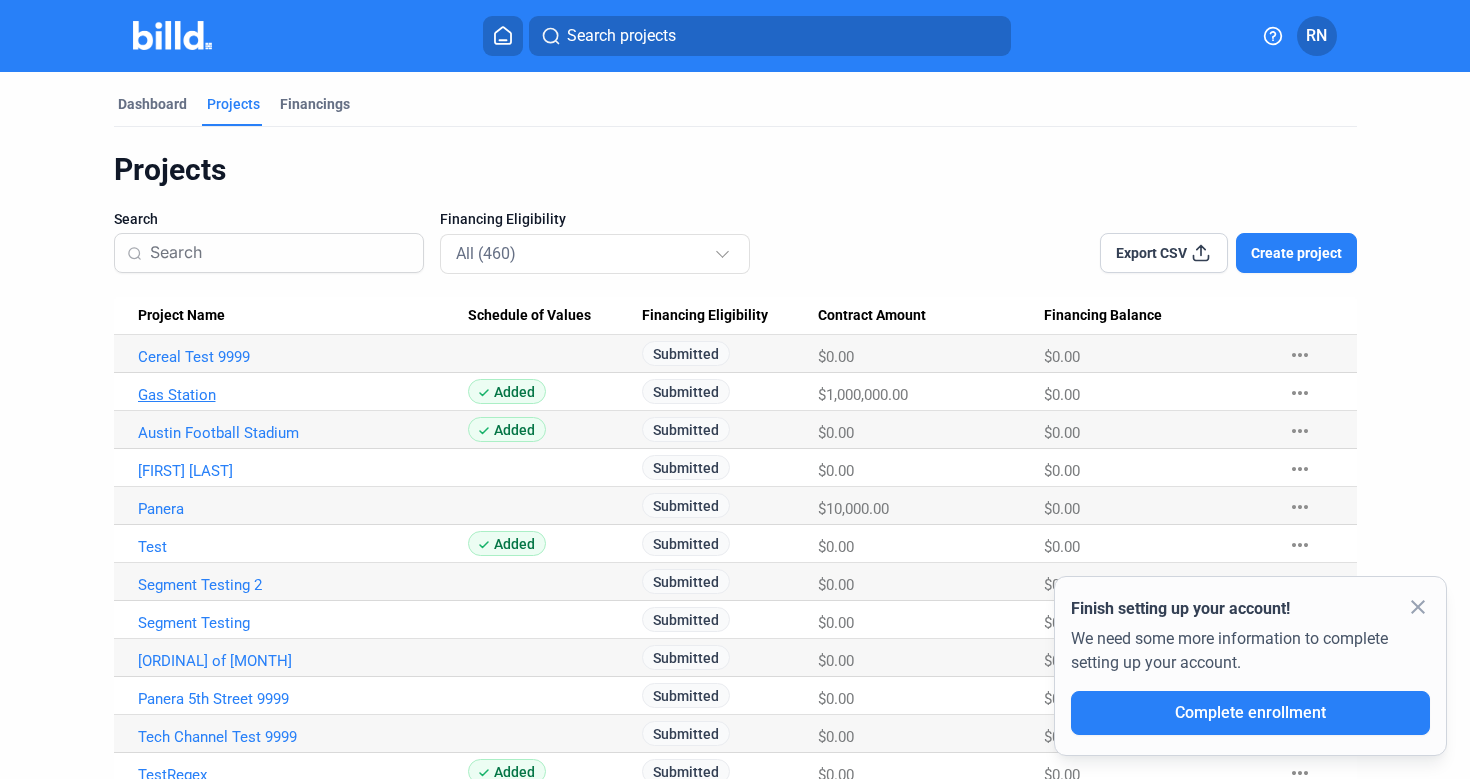 click on "Gas Station" at bounding box center [303, 357] 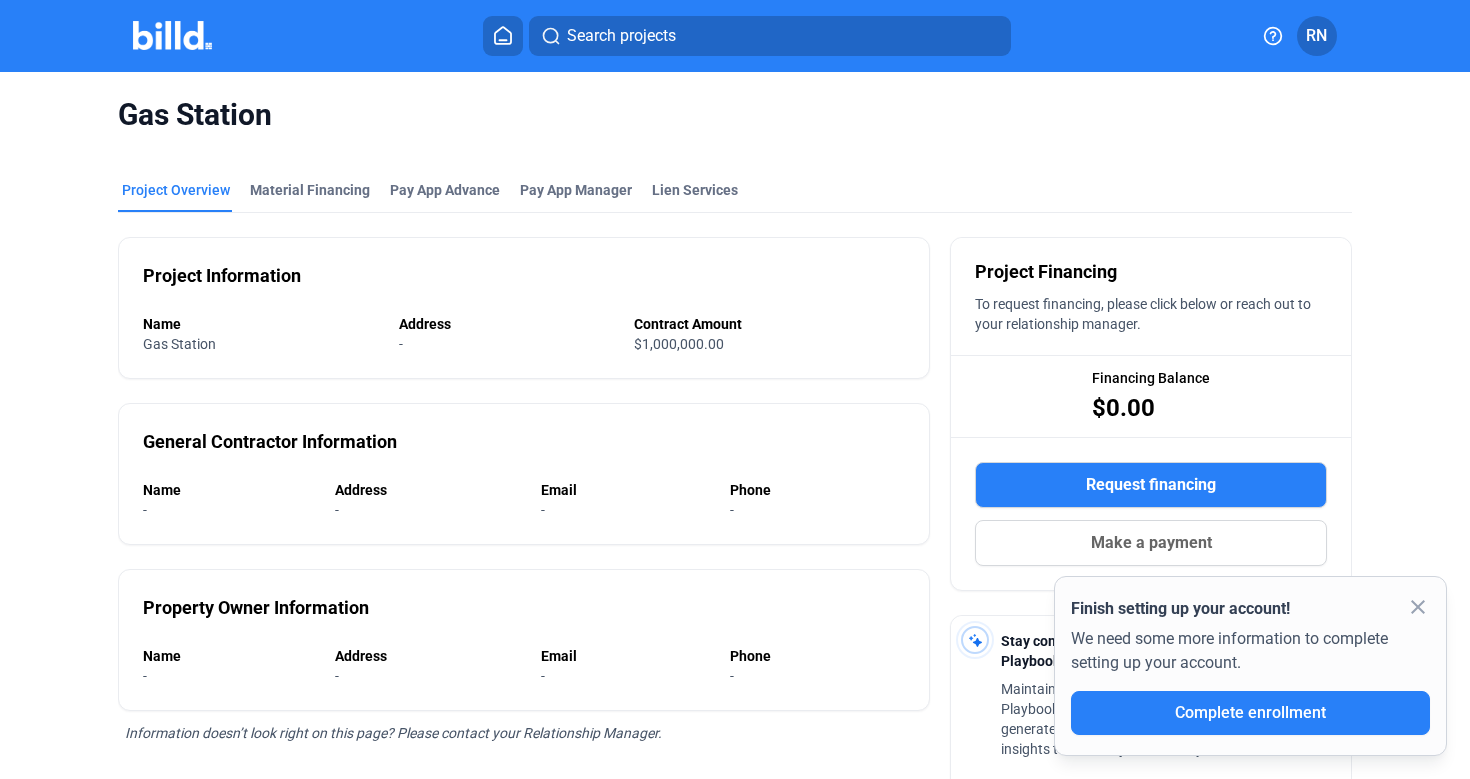 click on "Project Overview Material Financing Pay App Advance Pay App Manager Lien Services Project Information Name Gas Station Address - Contract Amount $1,000,000.00 General Contractor Information Name - Address - Email - Phone - Property Owner Information Name - Address - Email - Phone - Information doesn’t look right on this page? Please contact your Relationship Manager. Project Financing To request financing, please click below or reach out to your relationship manager. Financing Balance $0.00  Request financing  Make a payment Stay compliant with AI-generated Project Playbooks  Maintain compliance and protect profits with Project Playbooks. Powered by Document Crunch, these AI-generated guides provide your team with key insights to execute jobs correctly.   Get your Project Playbook  Files Upload file File Name Date Added Screenshot[YEAR][MONTH][DAY]at[HOUR].[MINUTE].[MINUTE].png 27.96 KB [MONTH] [DAY], [YEAR]  more_vert" 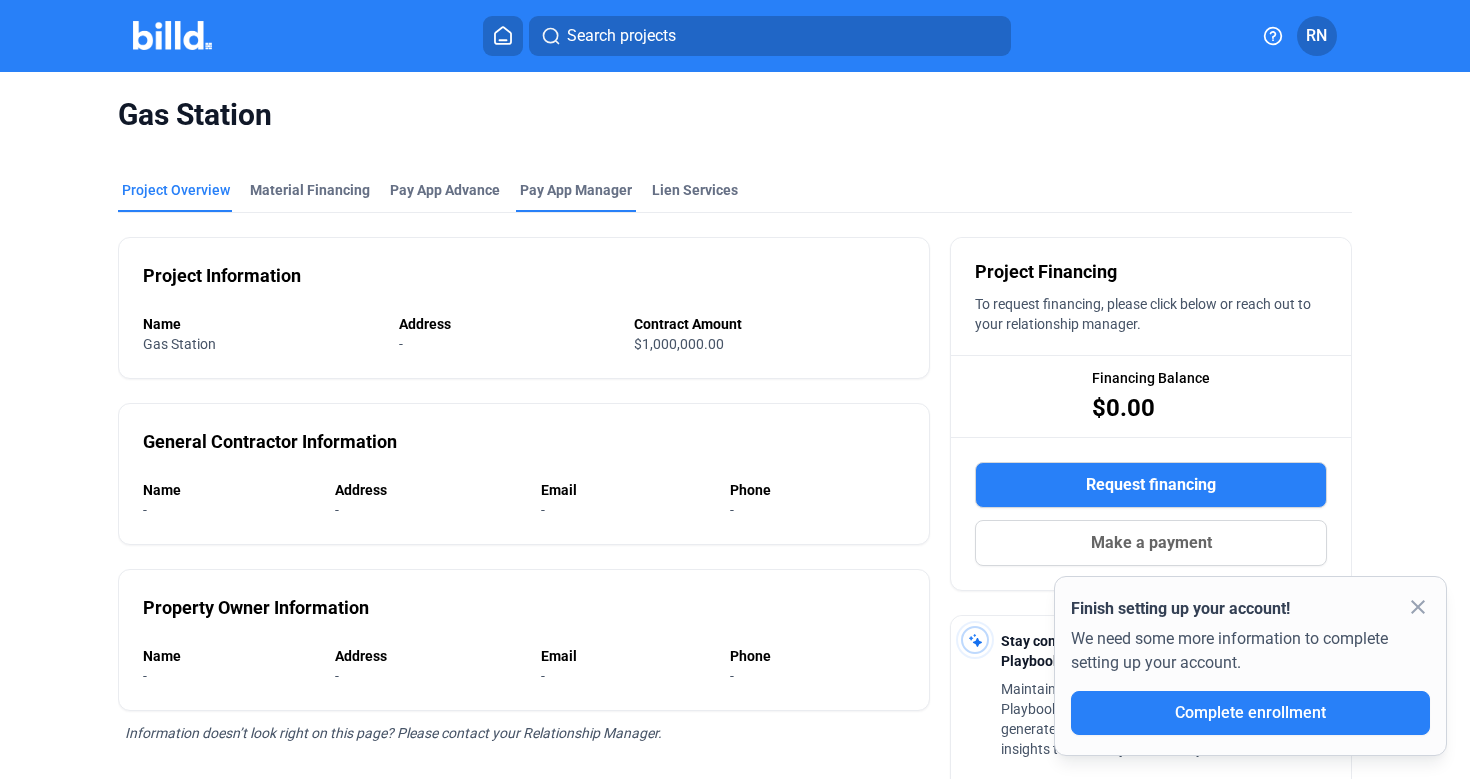 click on "Pay App Manager" at bounding box center [576, 190] 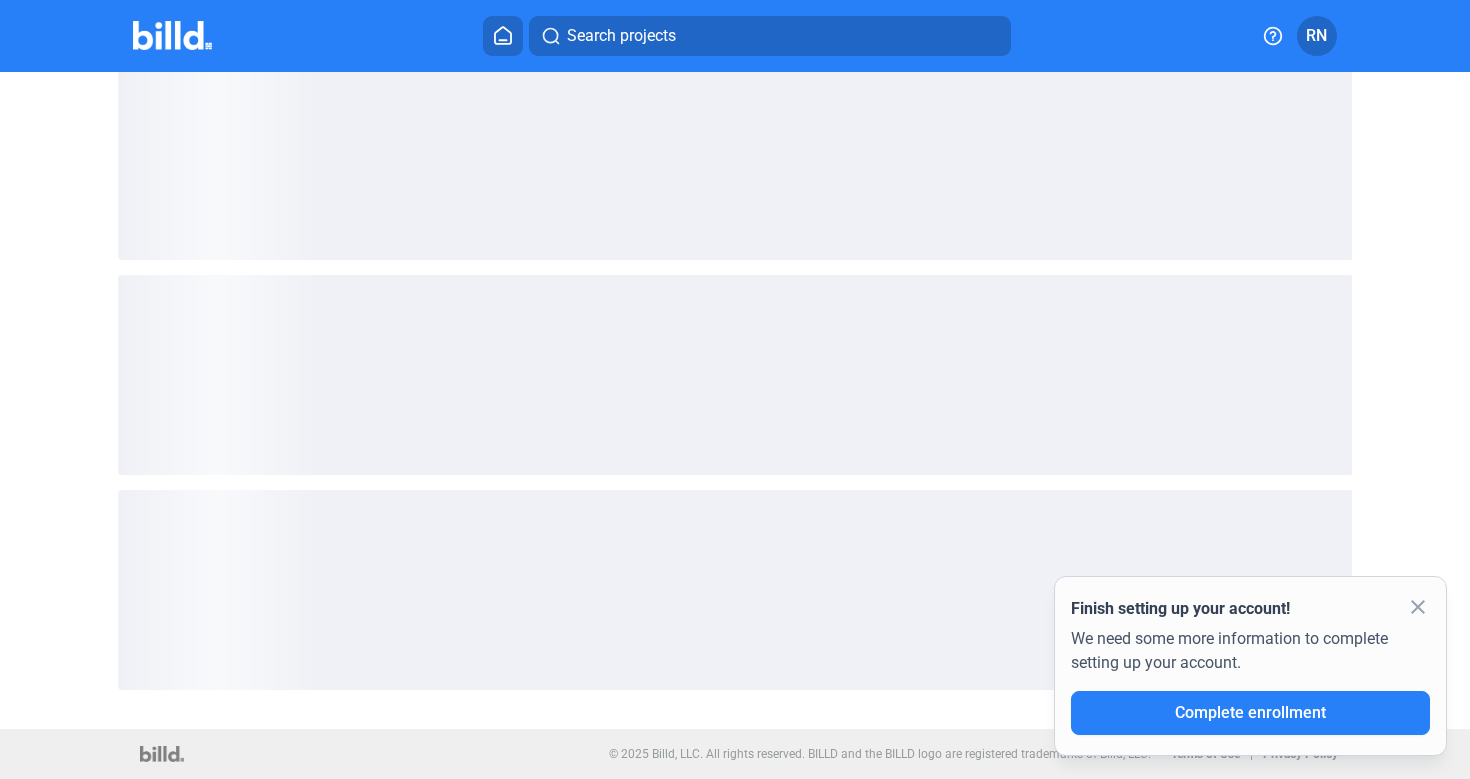 scroll, scrollTop: 371, scrollLeft: 0, axis: vertical 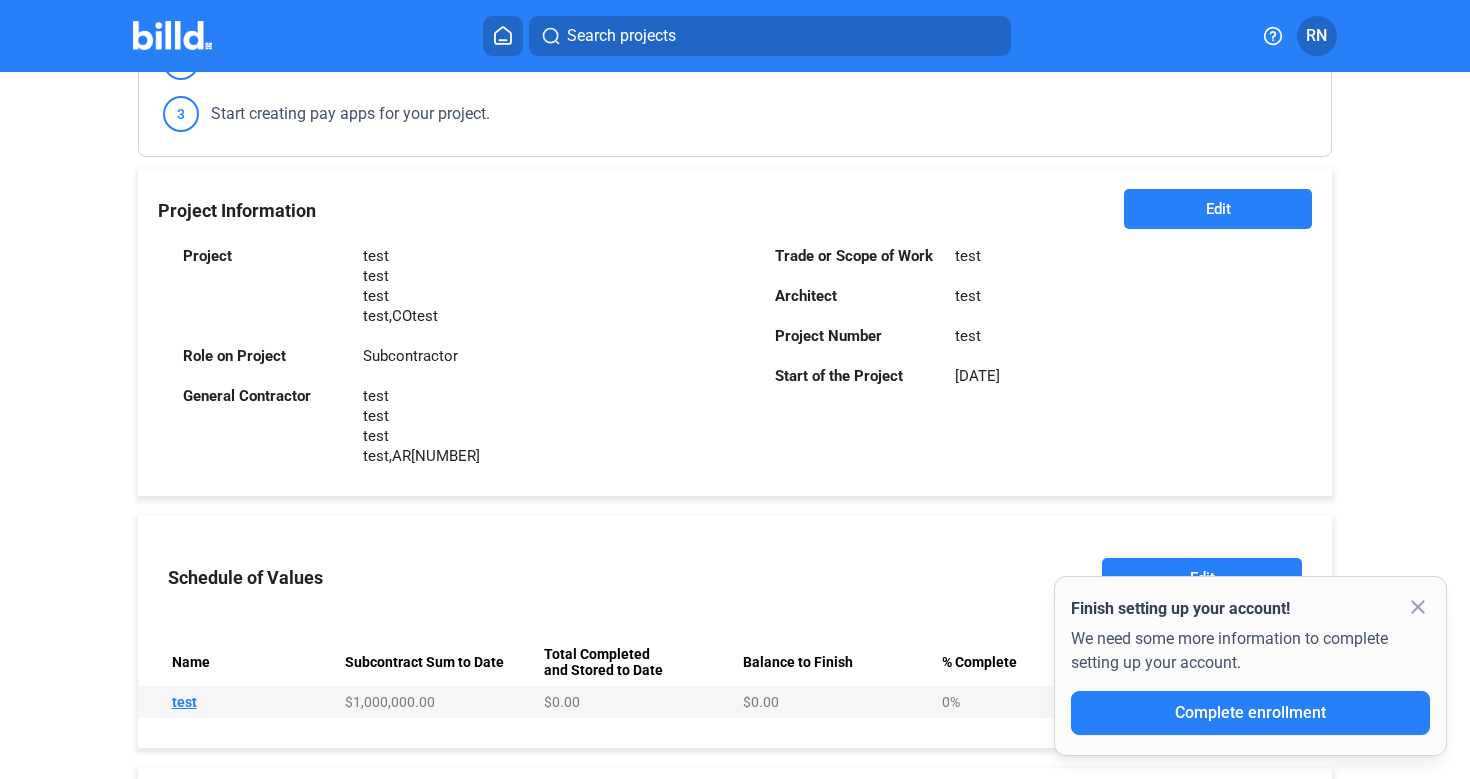 click on "close" 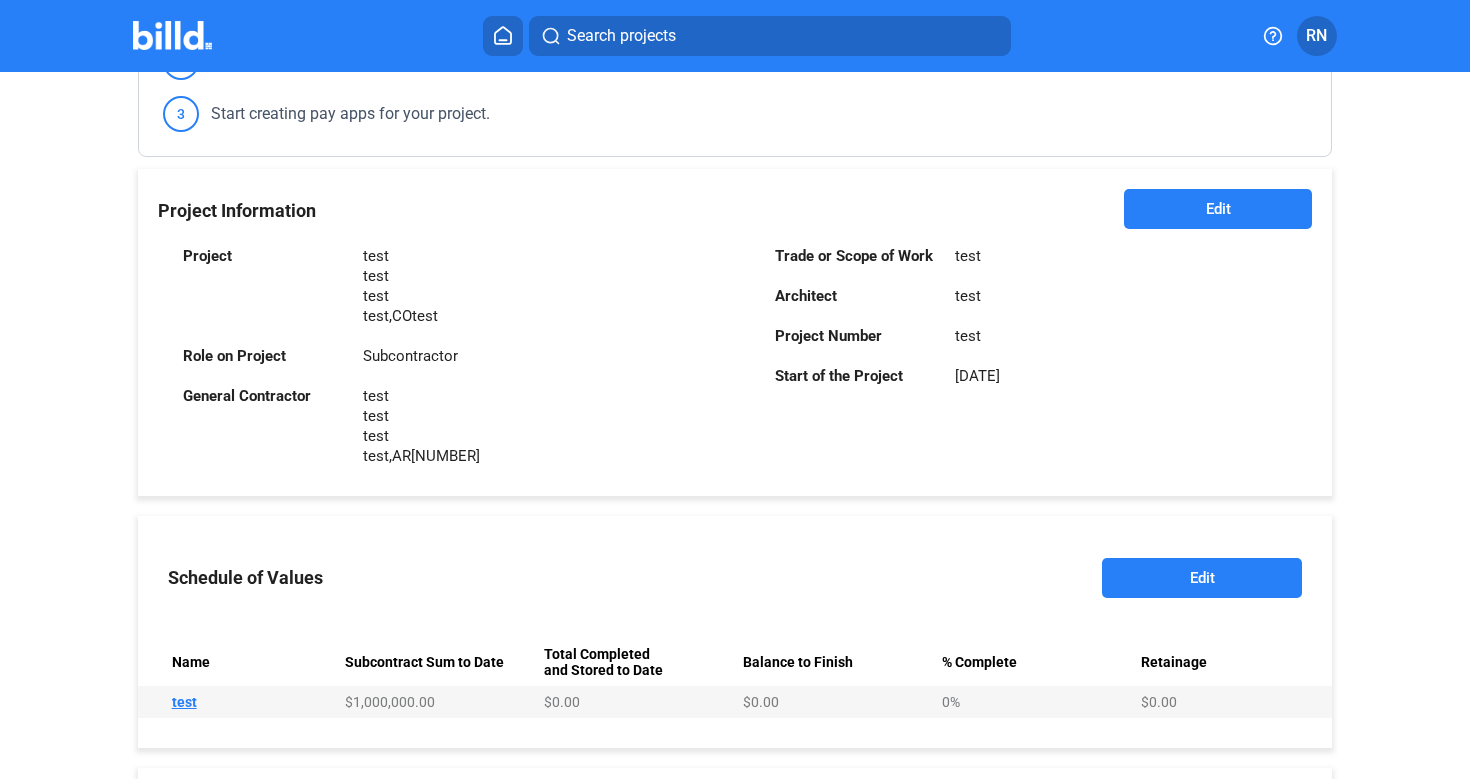 scroll, scrollTop: 616, scrollLeft: 0, axis: vertical 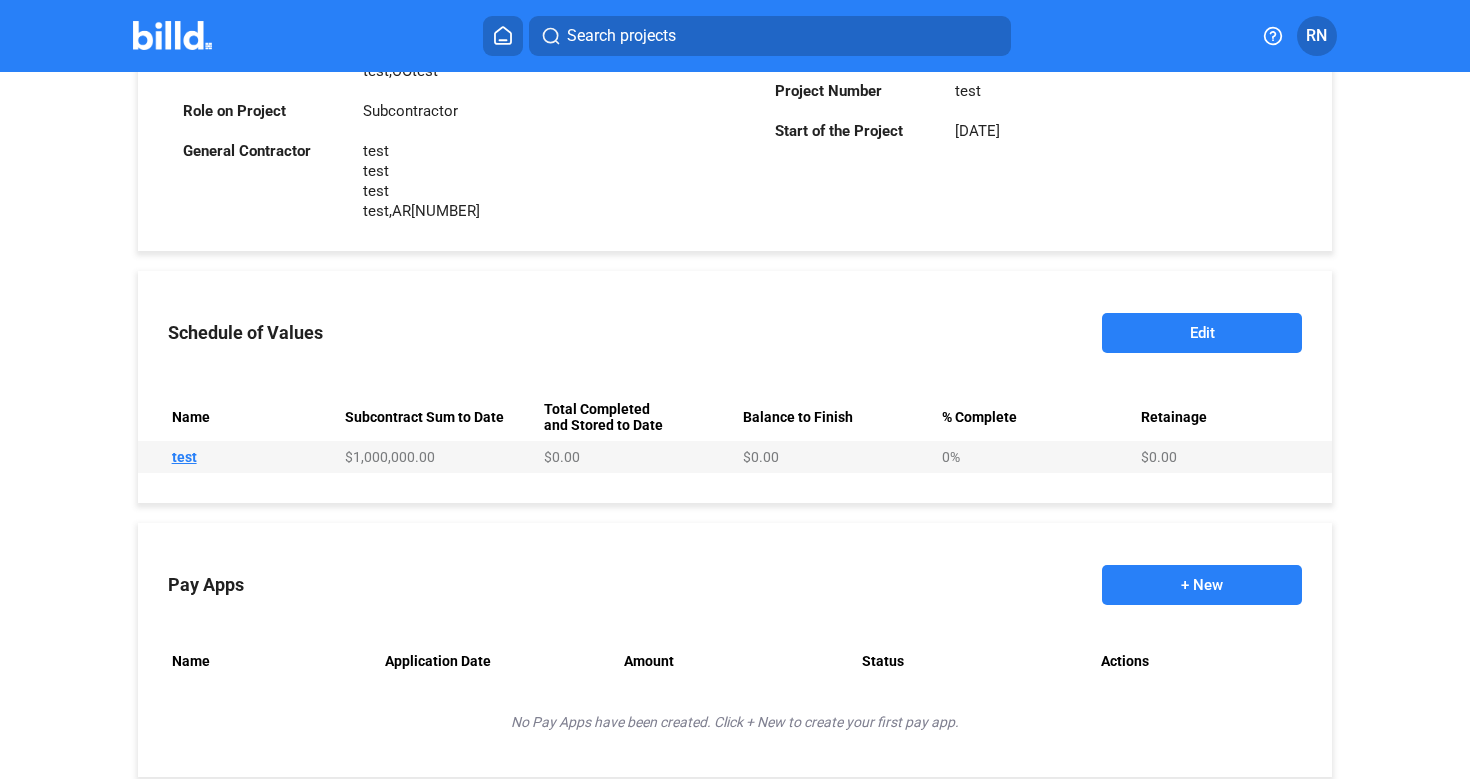 click on "+ New" at bounding box center (1202, 585) 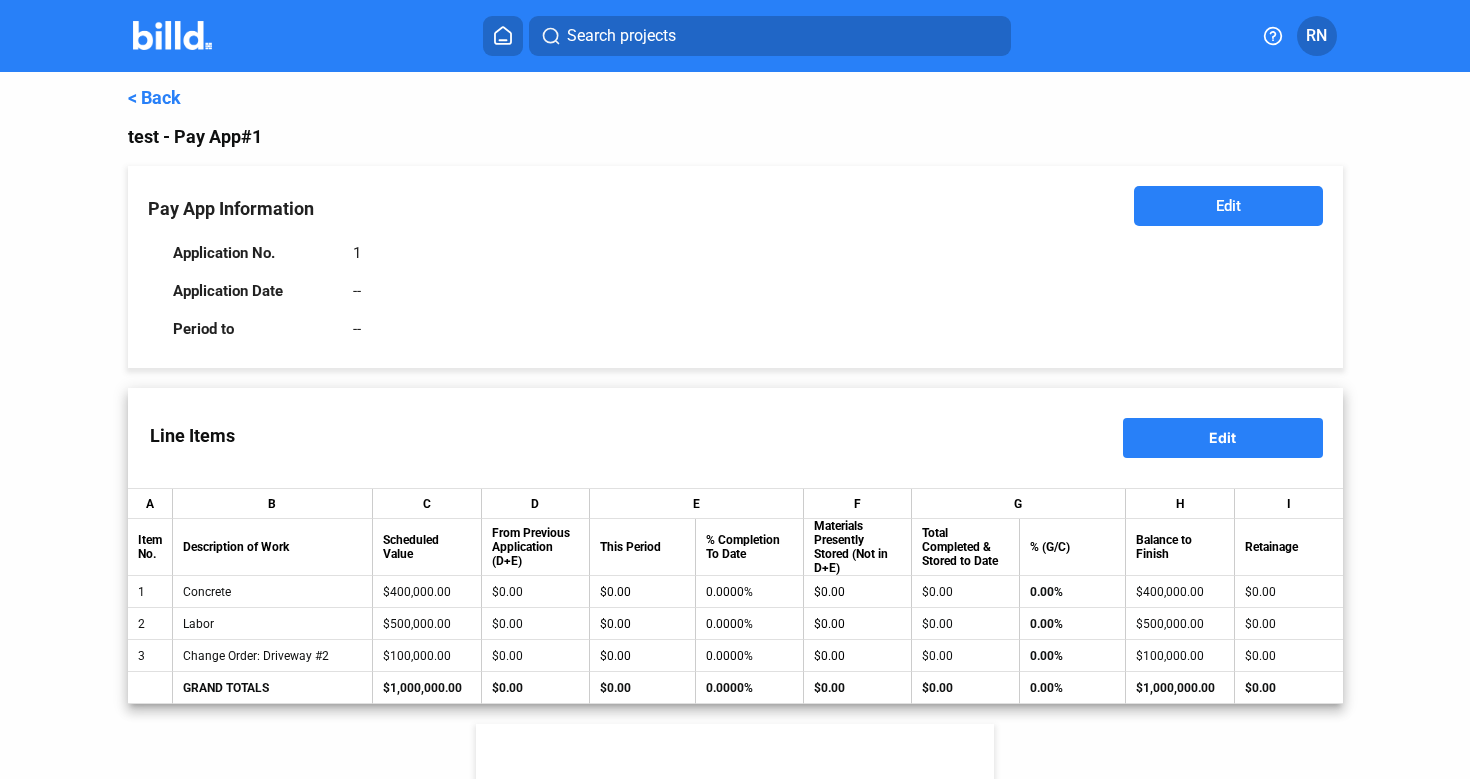 click on "Edit" 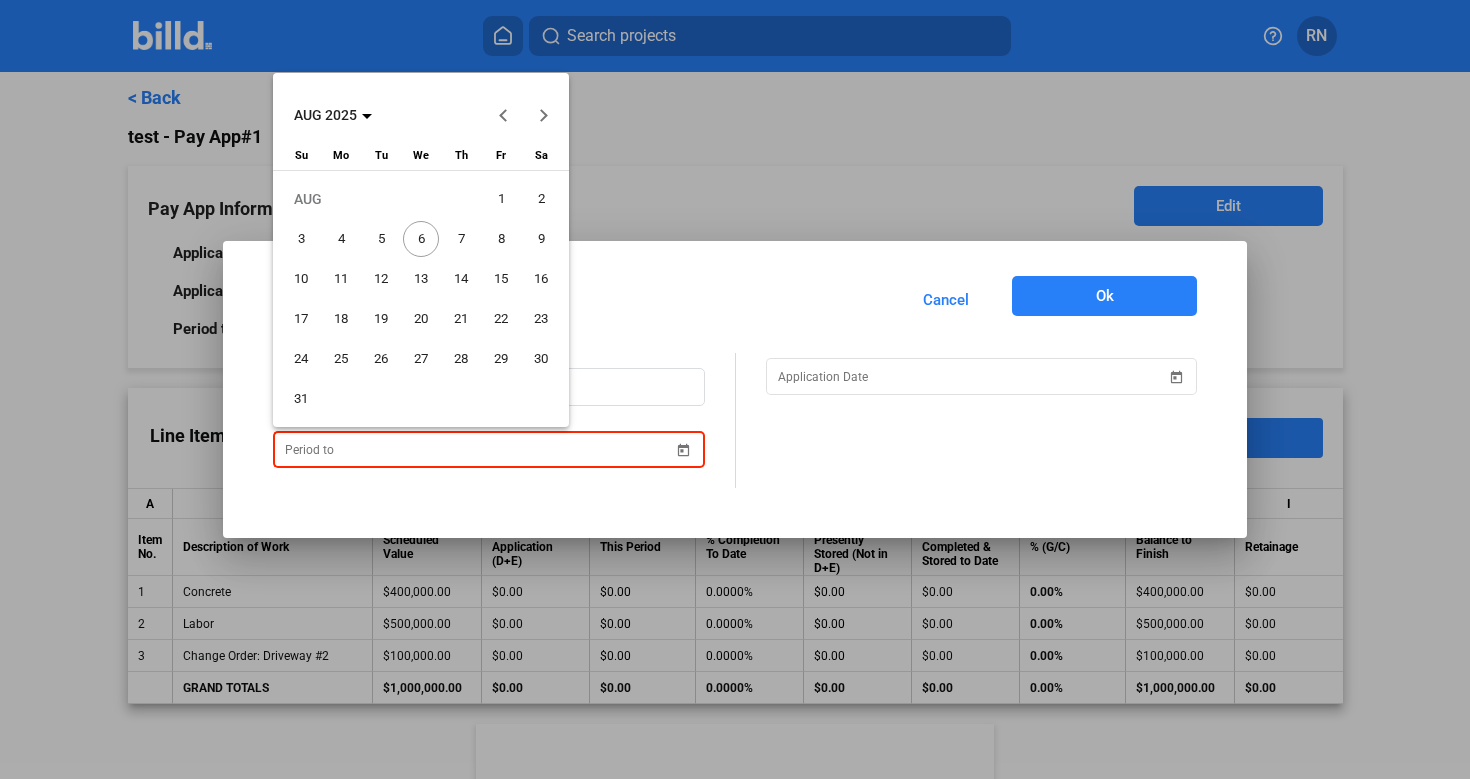 click on "Pay App Information  Cancel Ok    1       [MONTH] [YEAR] [MONTH] [YEAR] Sunday Su Monday Mo Tuesday Tu Wednesday We Thursday Th Friday Fr Saturday Sa  [MONTH]   1   2   3   4   5   6   7   8   9   10   11   12   13   14   15   16   17   18   19   20   21   22   23   24   25   26   27   28   29   30   31
Close calendar" at bounding box center (735, 389) 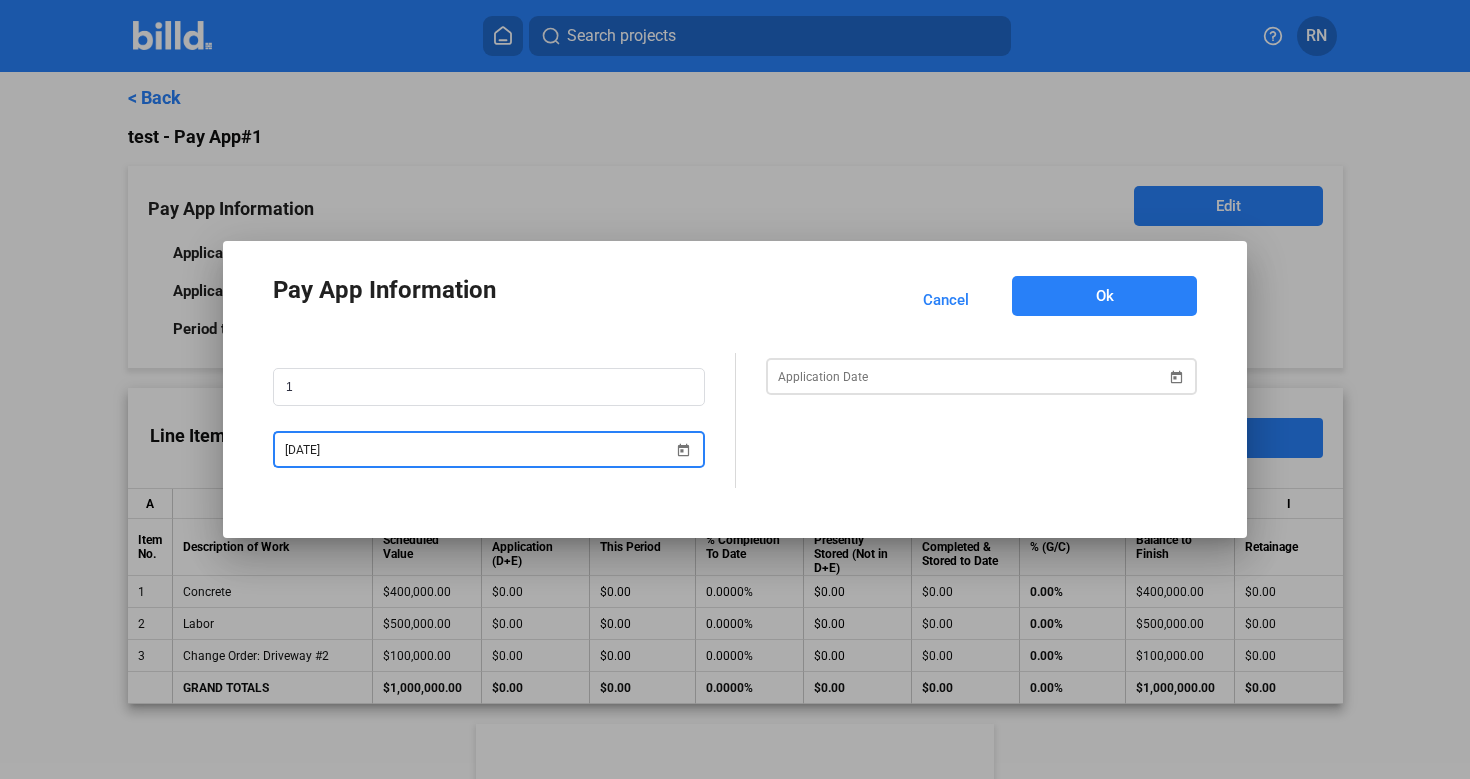 click at bounding box center [972, 377] 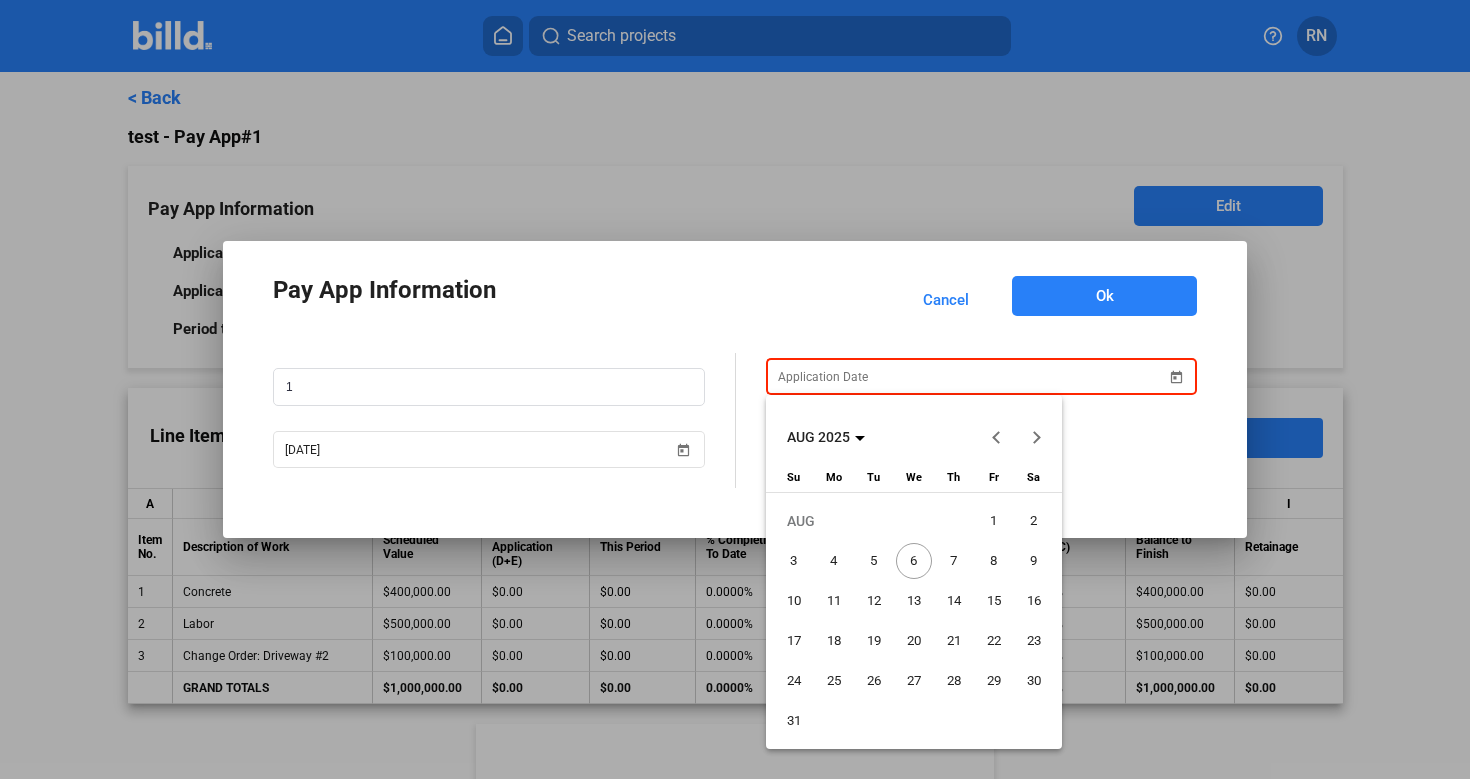 click on "14" at bounding box center [954, 601] 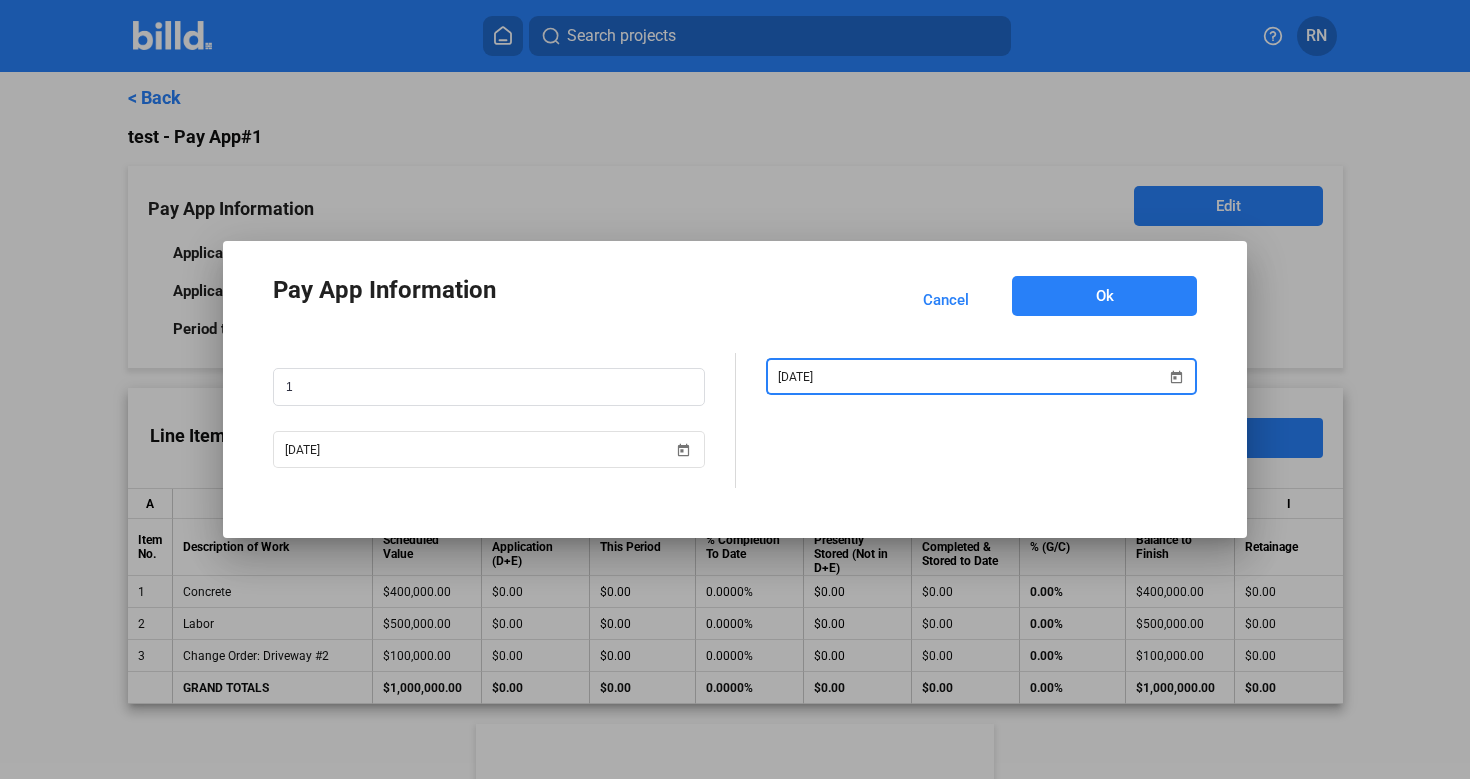 click on "Pay App Information  Cancel Ok" at bounding box center (735, 299) 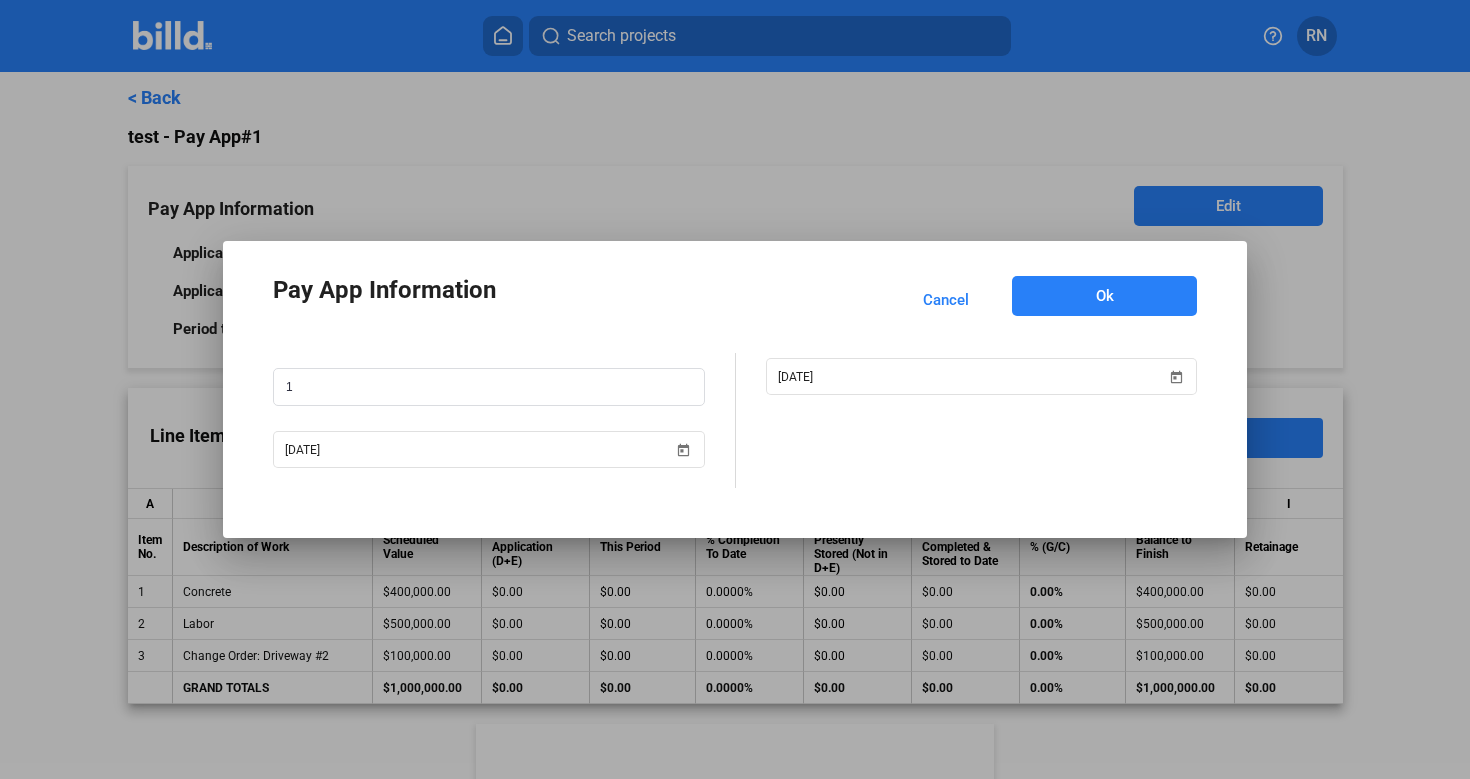 click on "Ok" at bounding box center (1104, 296) 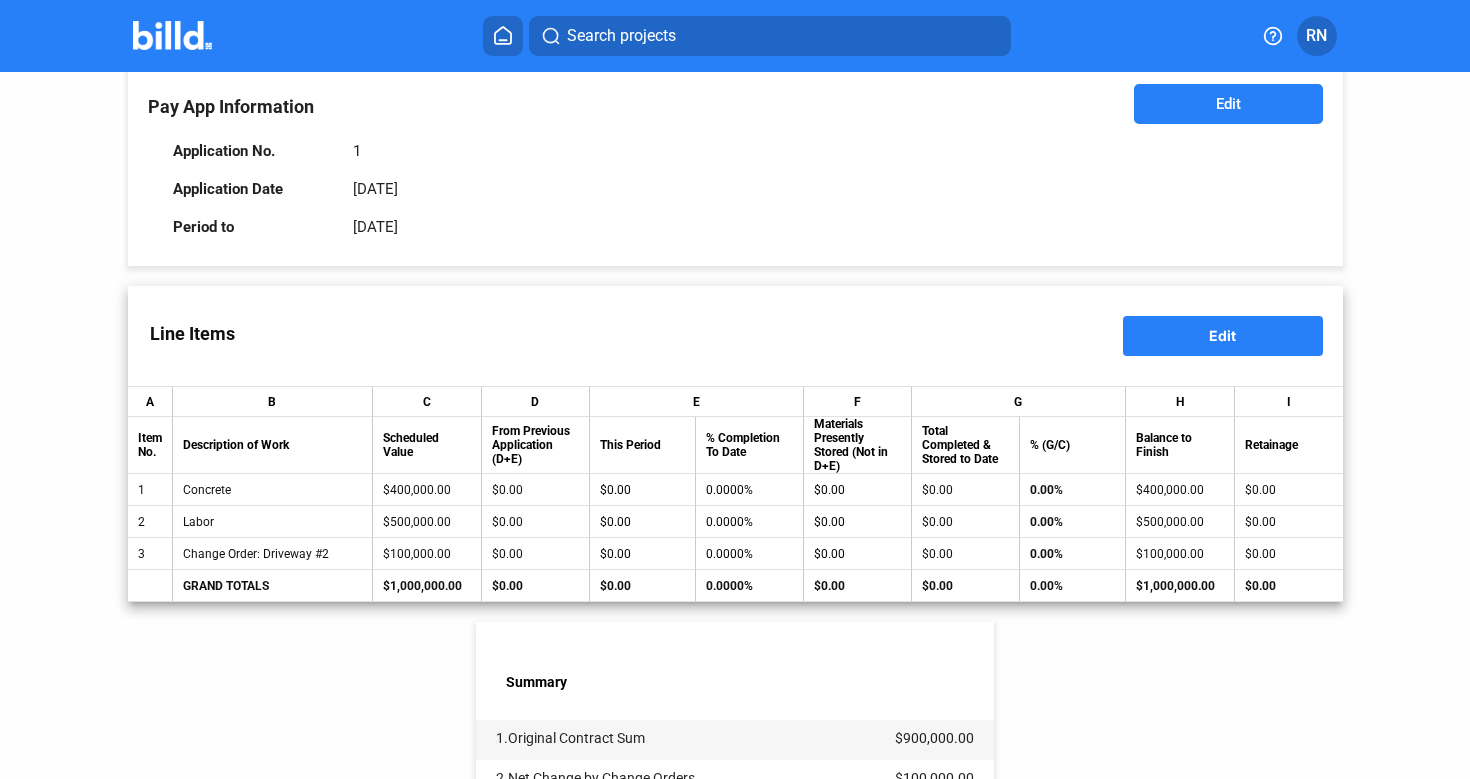 scroll, scrollTop: 221, scrollLeft: 0, axis: vertical 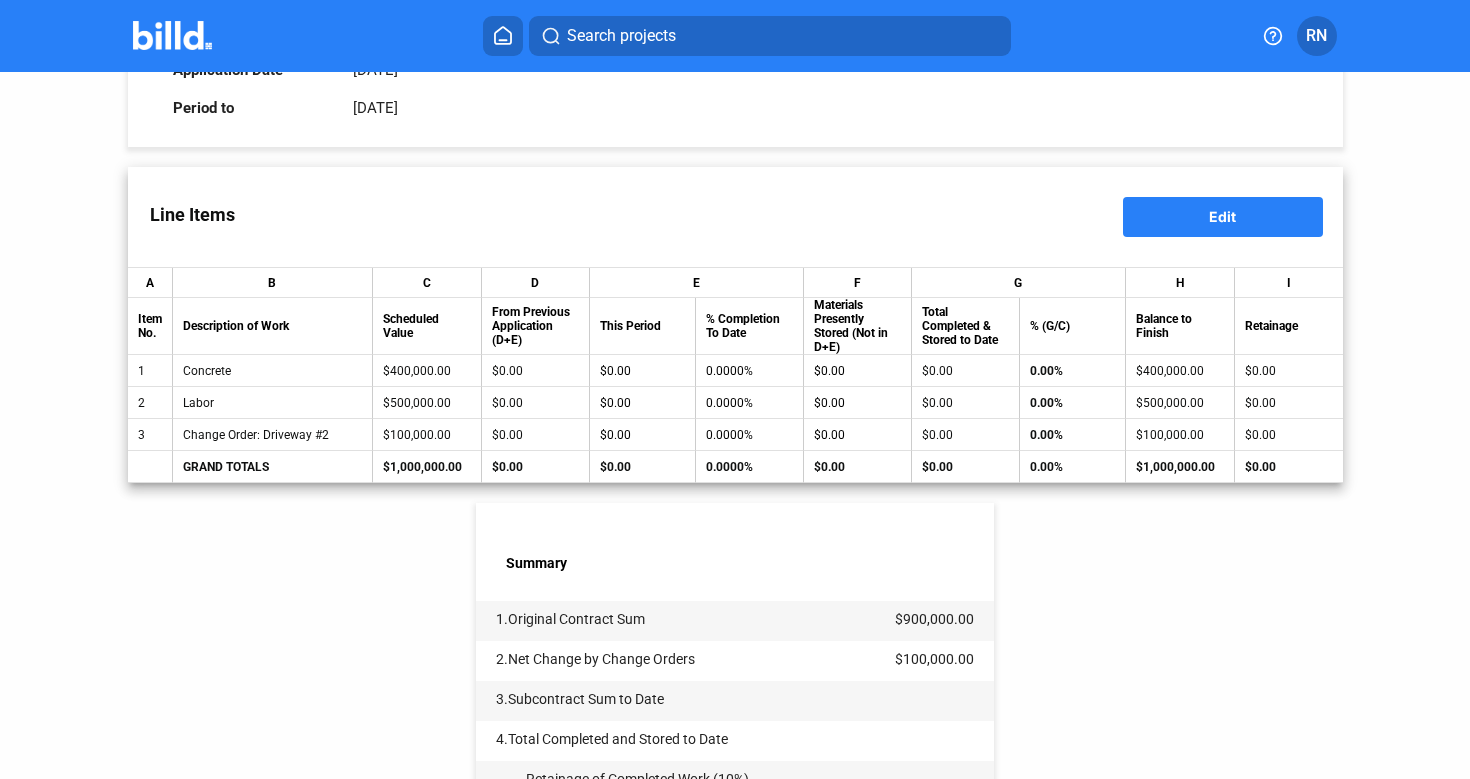 click on "Edit" at bounding box center [1223, 217] 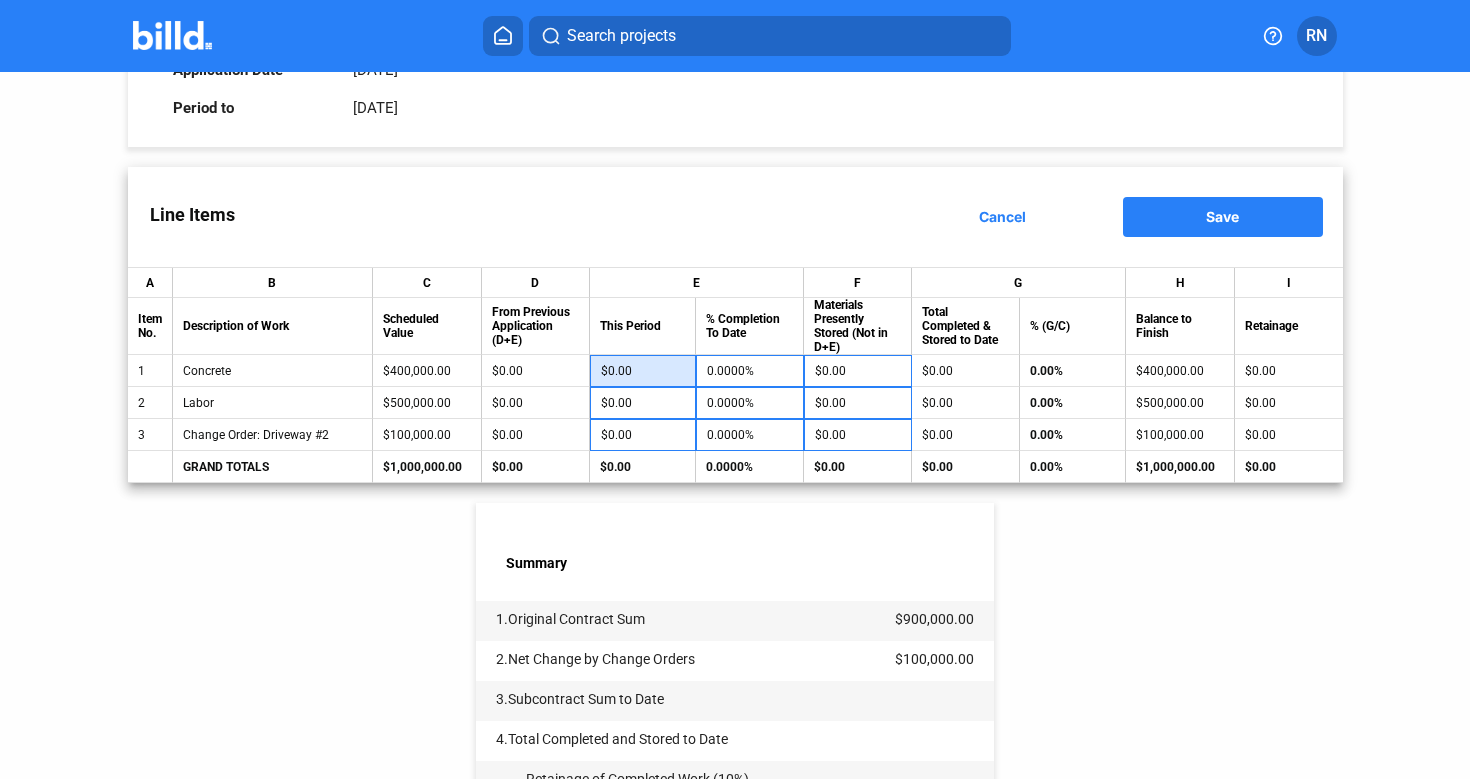 click on "$0.00" at bounding box center [643, 371] 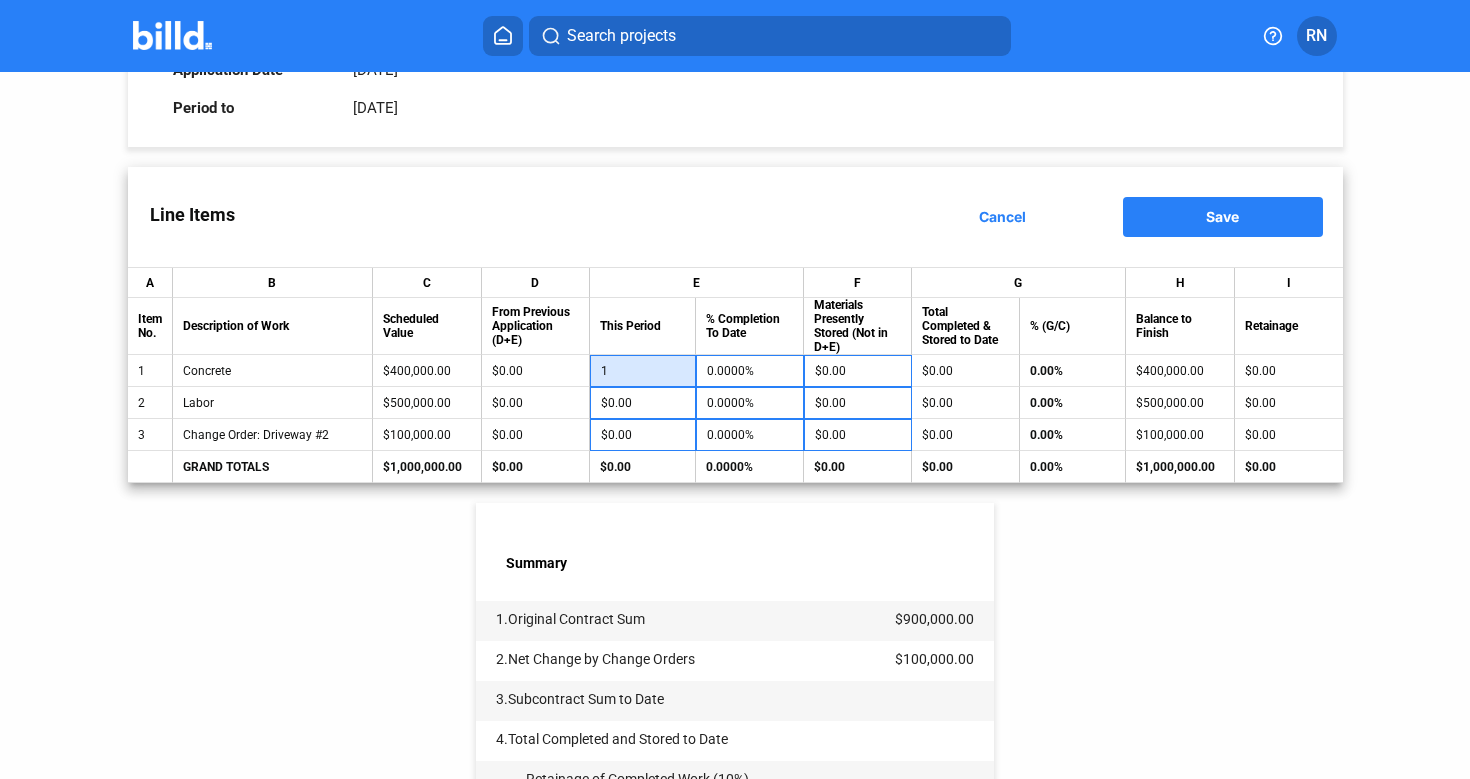 type on "0.0003%" 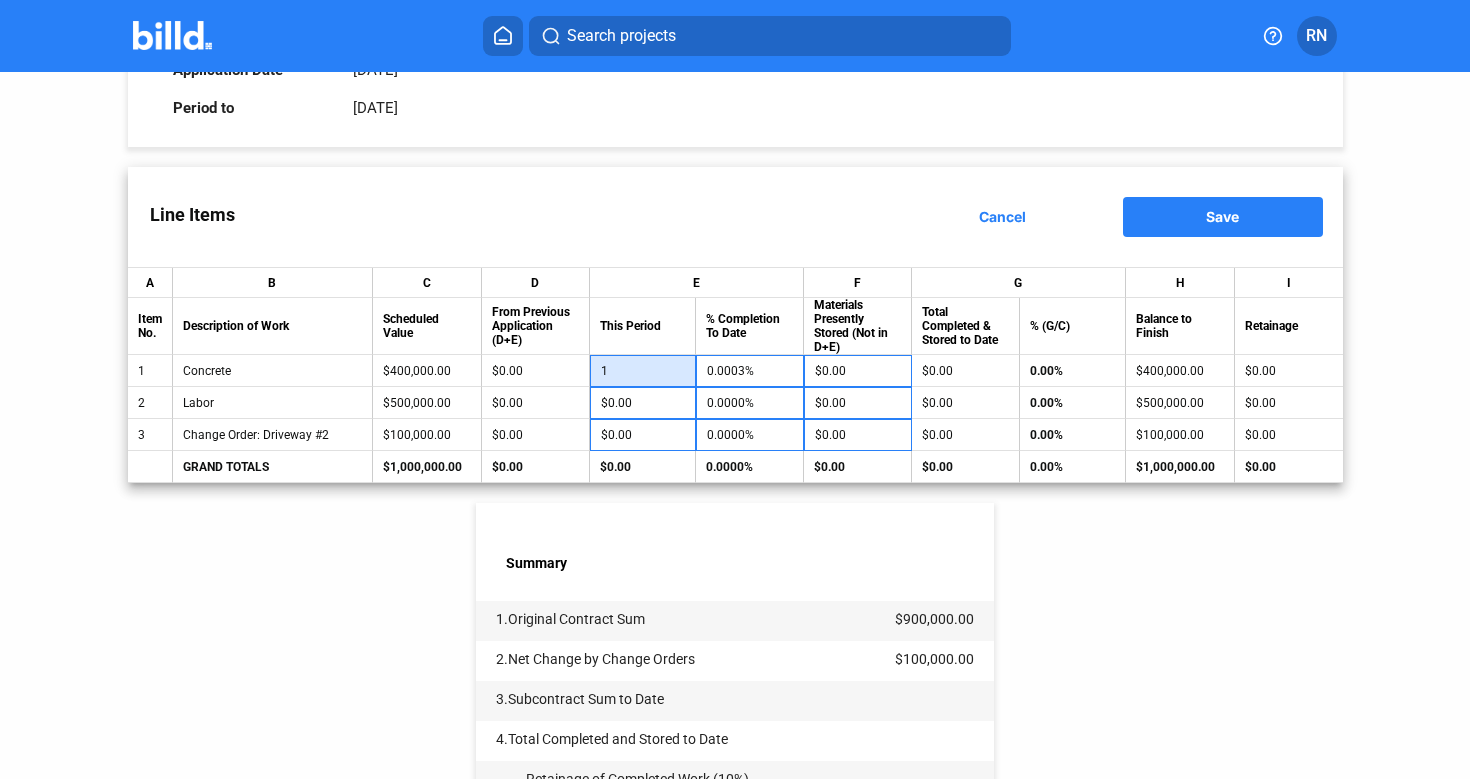 type on "10" 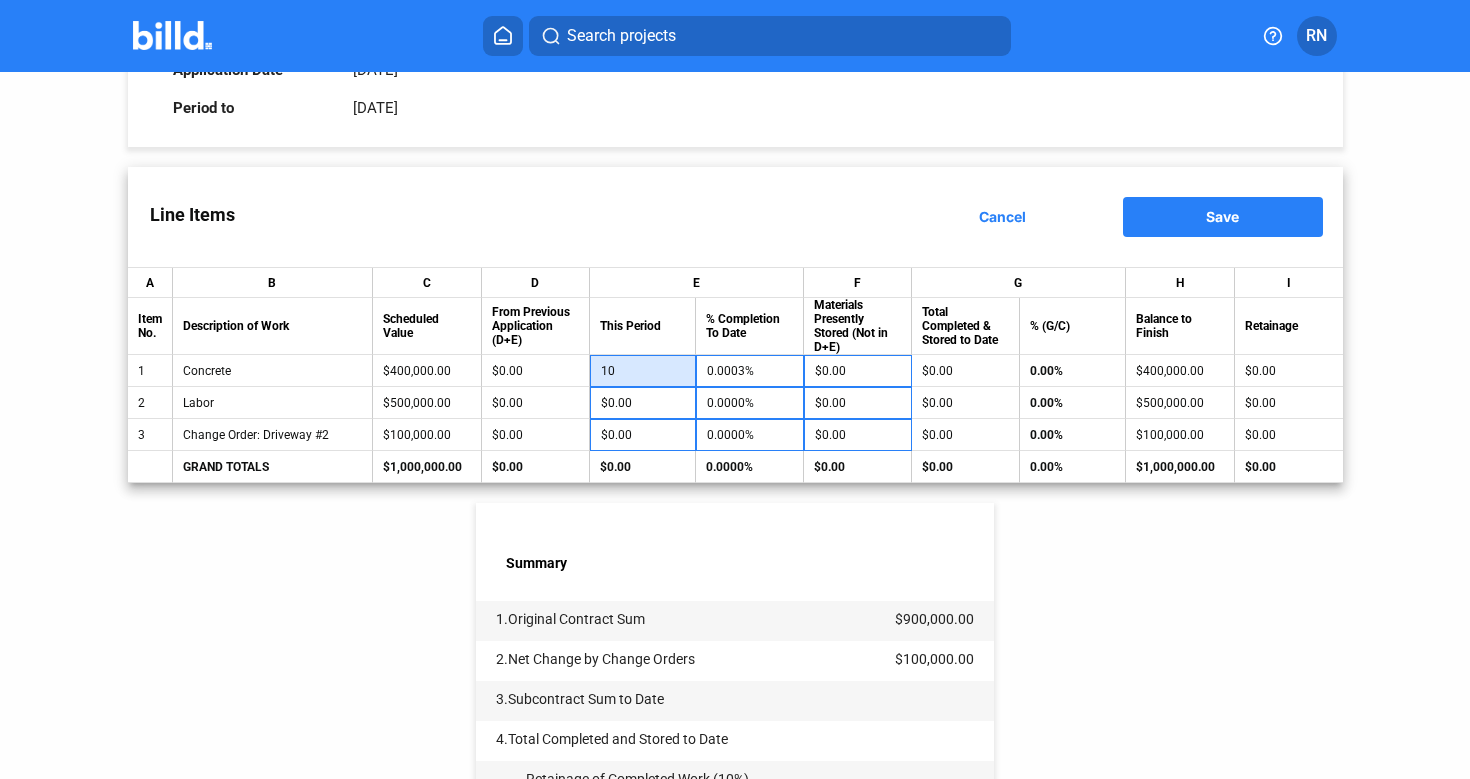 type on "0.0025%" 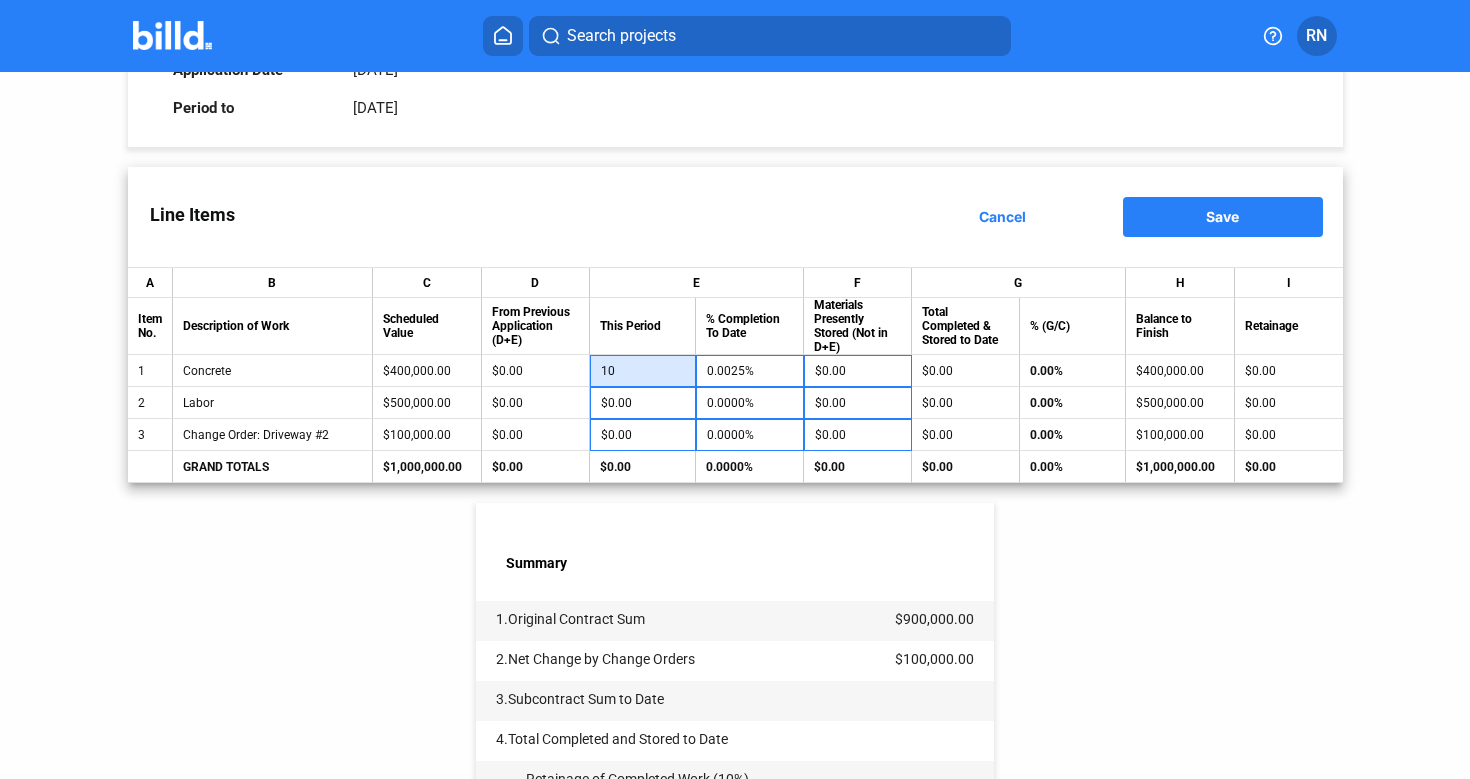 type on "100" 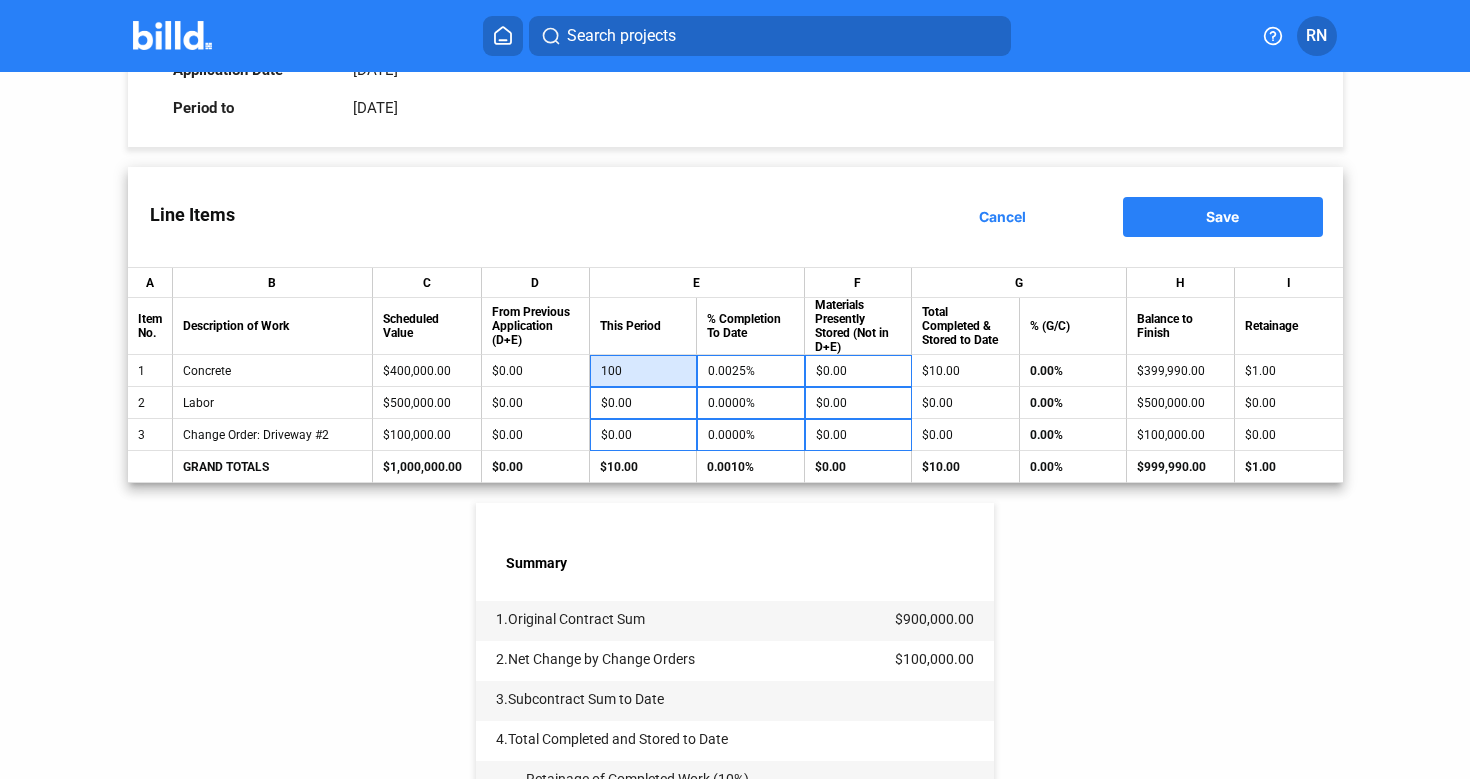 type on "0.0250%" 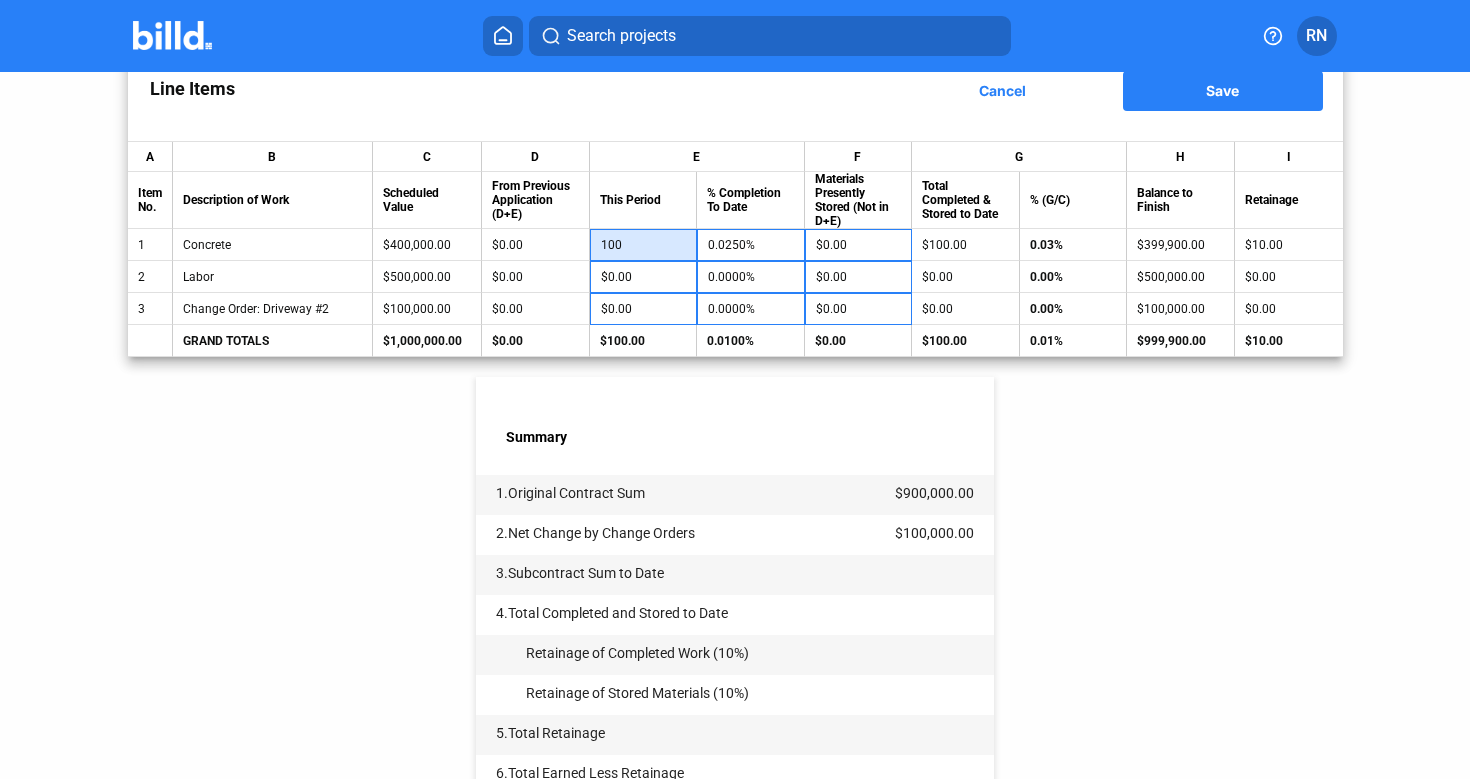 scroll, scrollTop: 680, scrollLeft: 0, axis: vertical 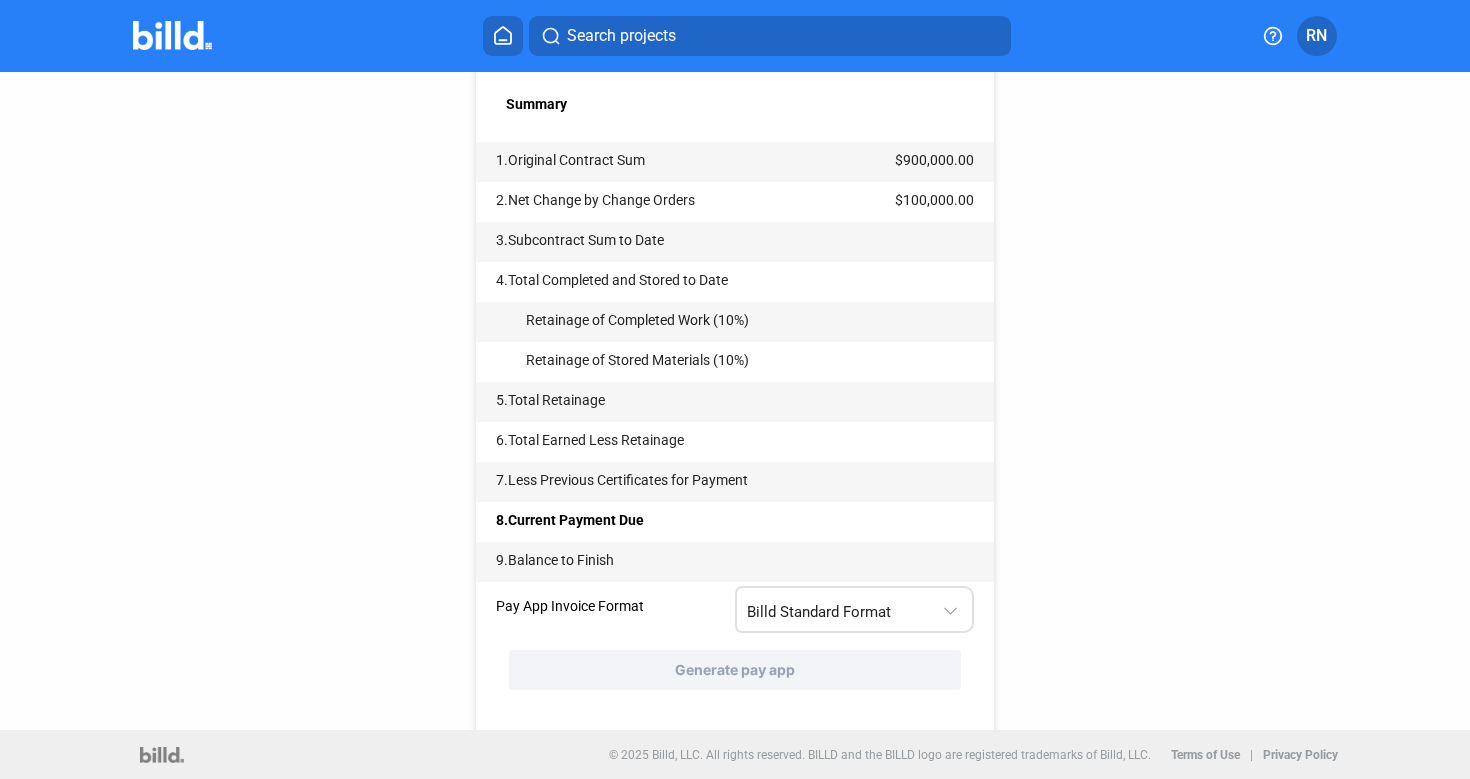 type on "$100.00" 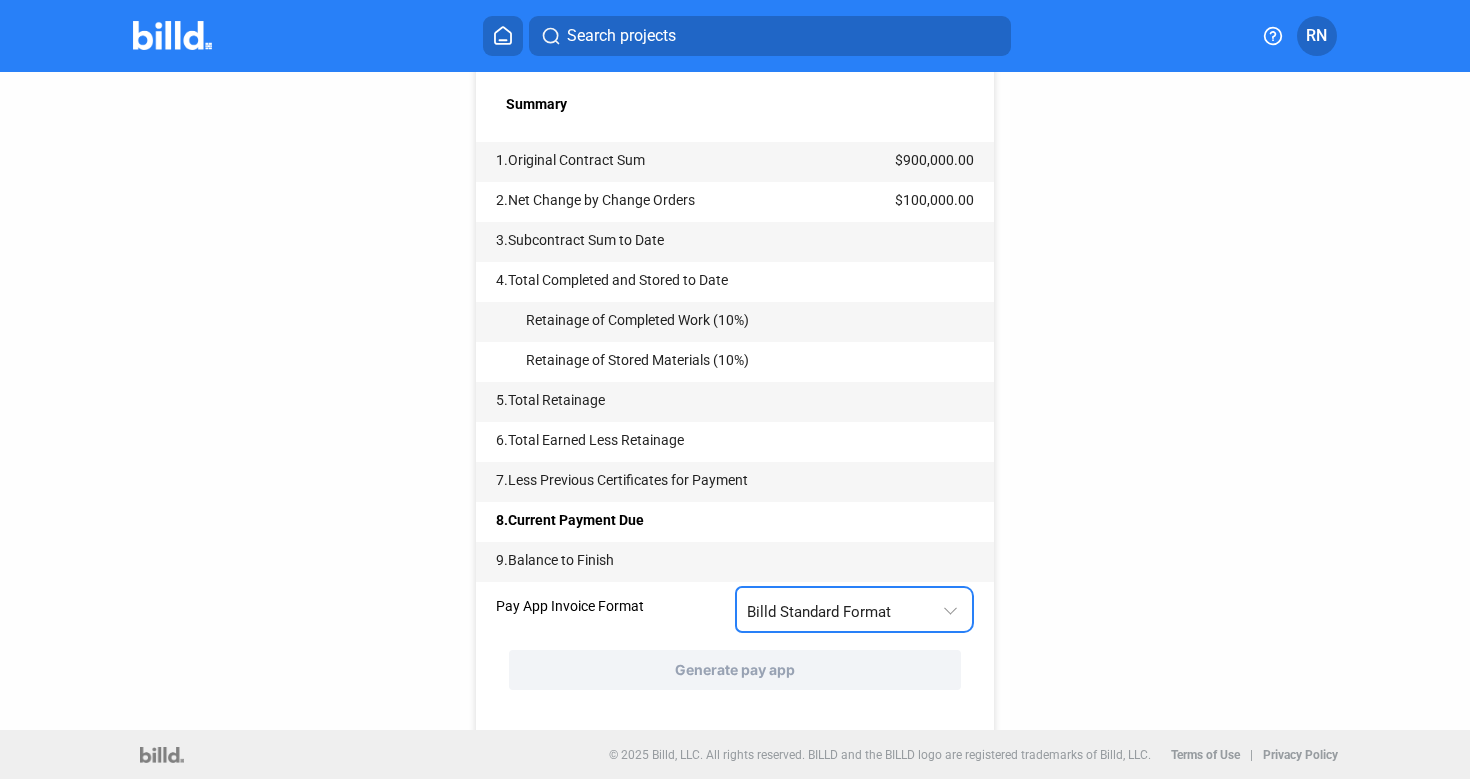 click on "Billd Standard Format" at bounding box center (844, 608) 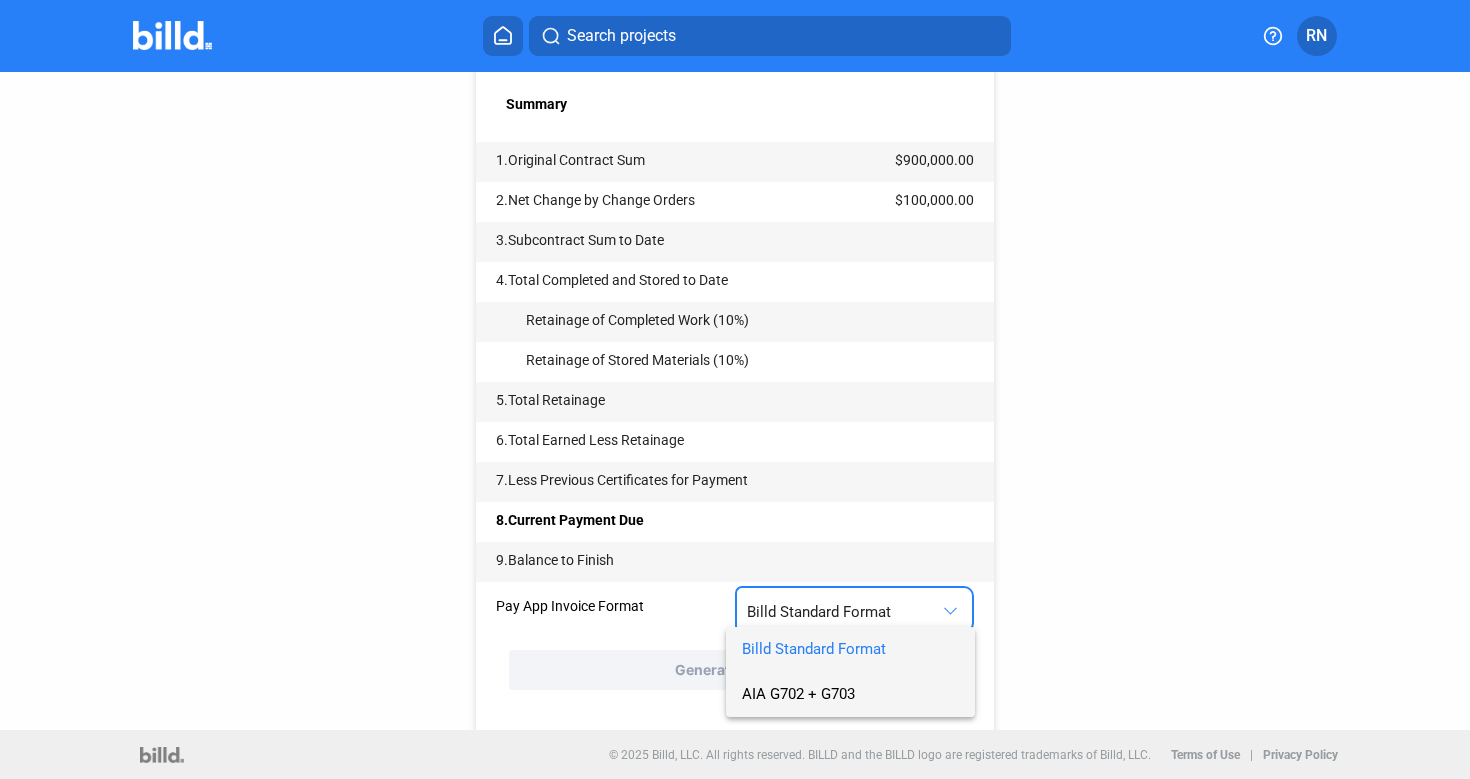 click on "AIA G702 + G703" at bounding box center [850, 694] 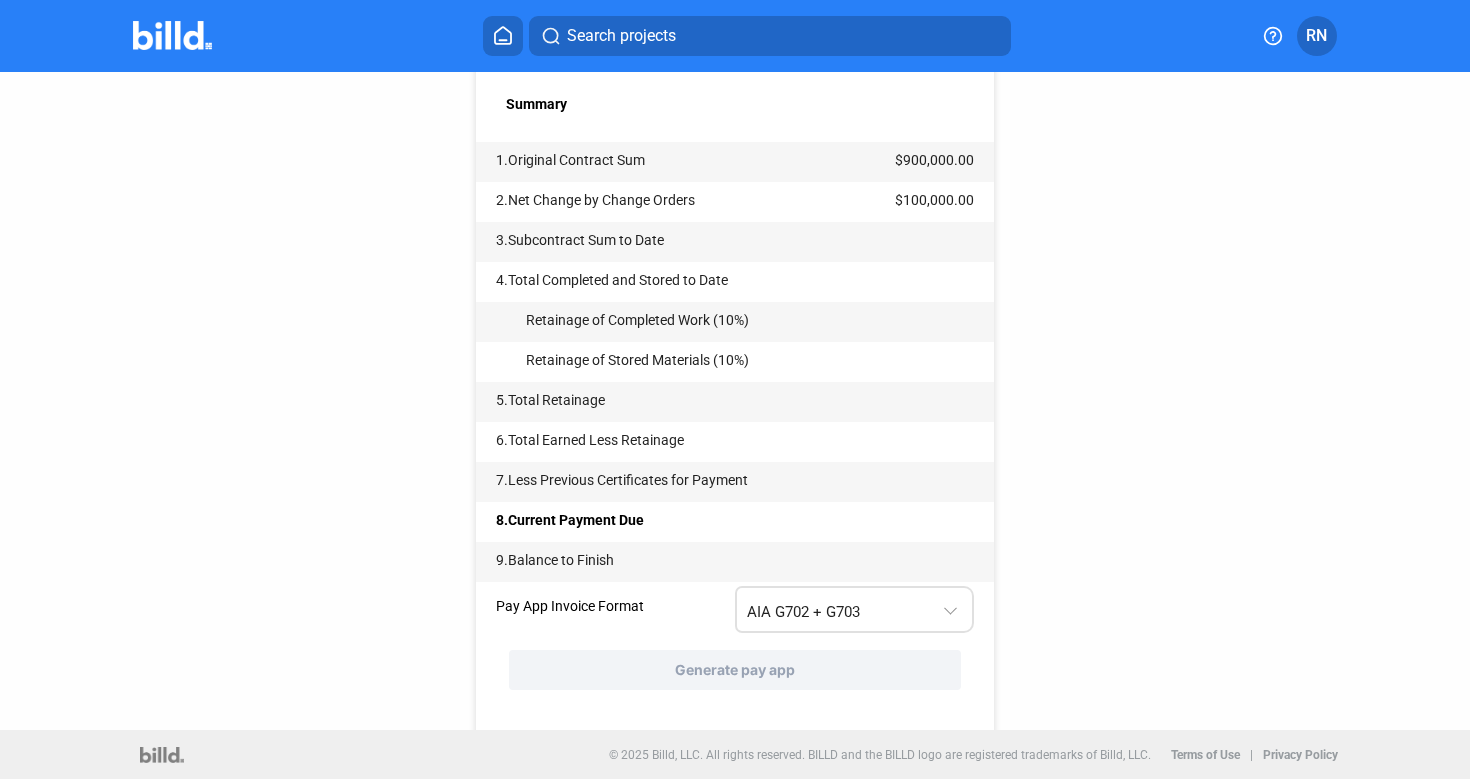 scroll, scrollTop: 37, scrollLeft: 0, axis: vertical 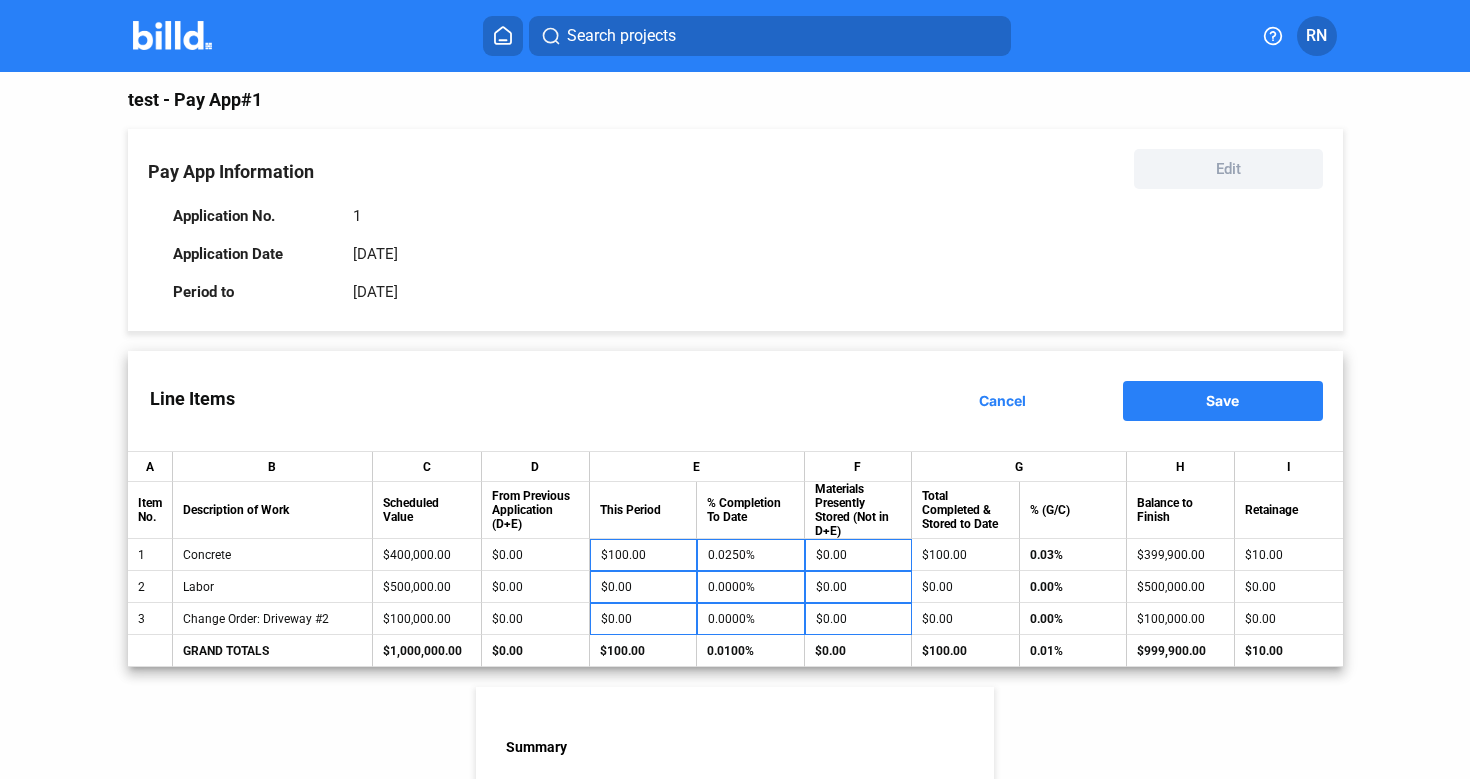 click on "Save" at bounding box center [1223, 401] 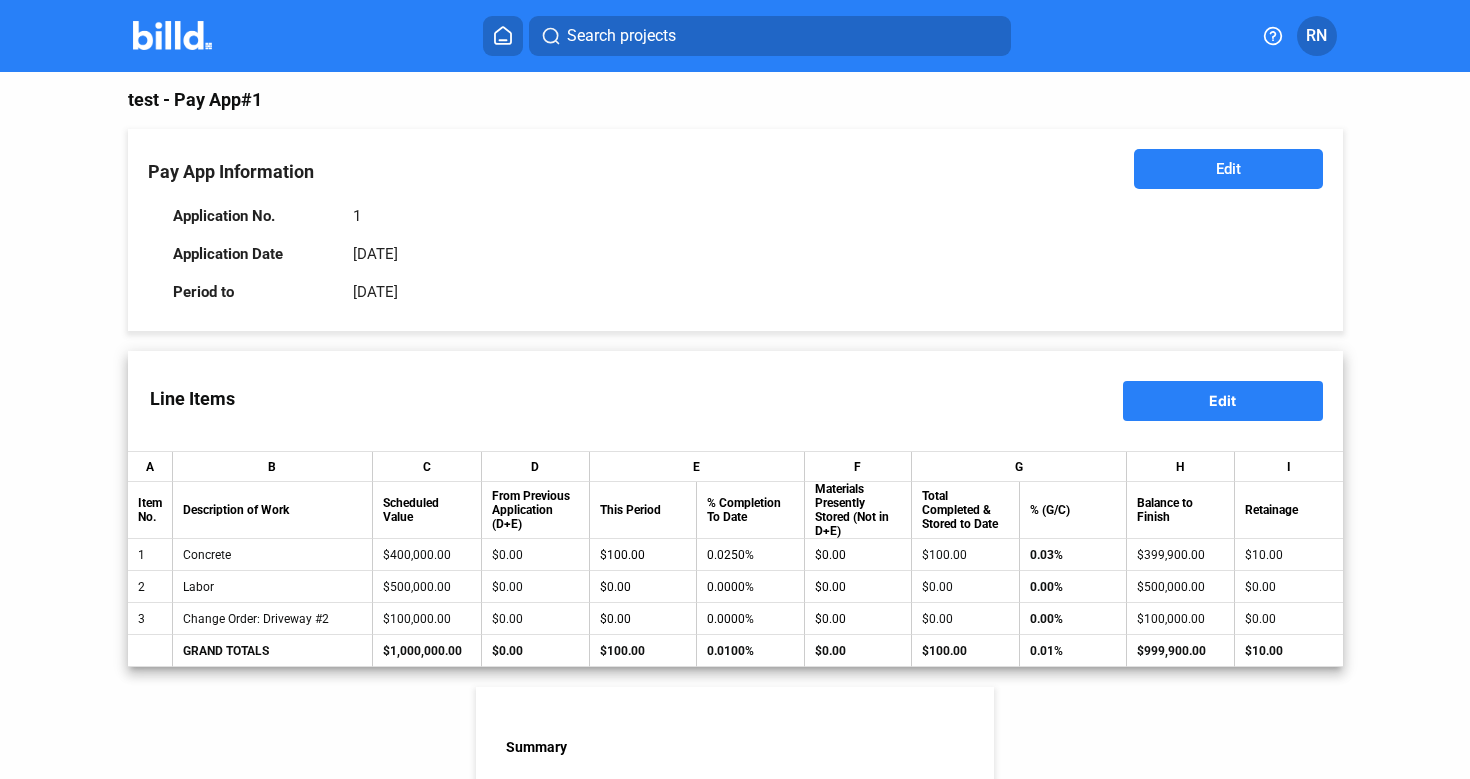 scroll, scrollTop: 680, scrollLeft: 0, axis: vertical 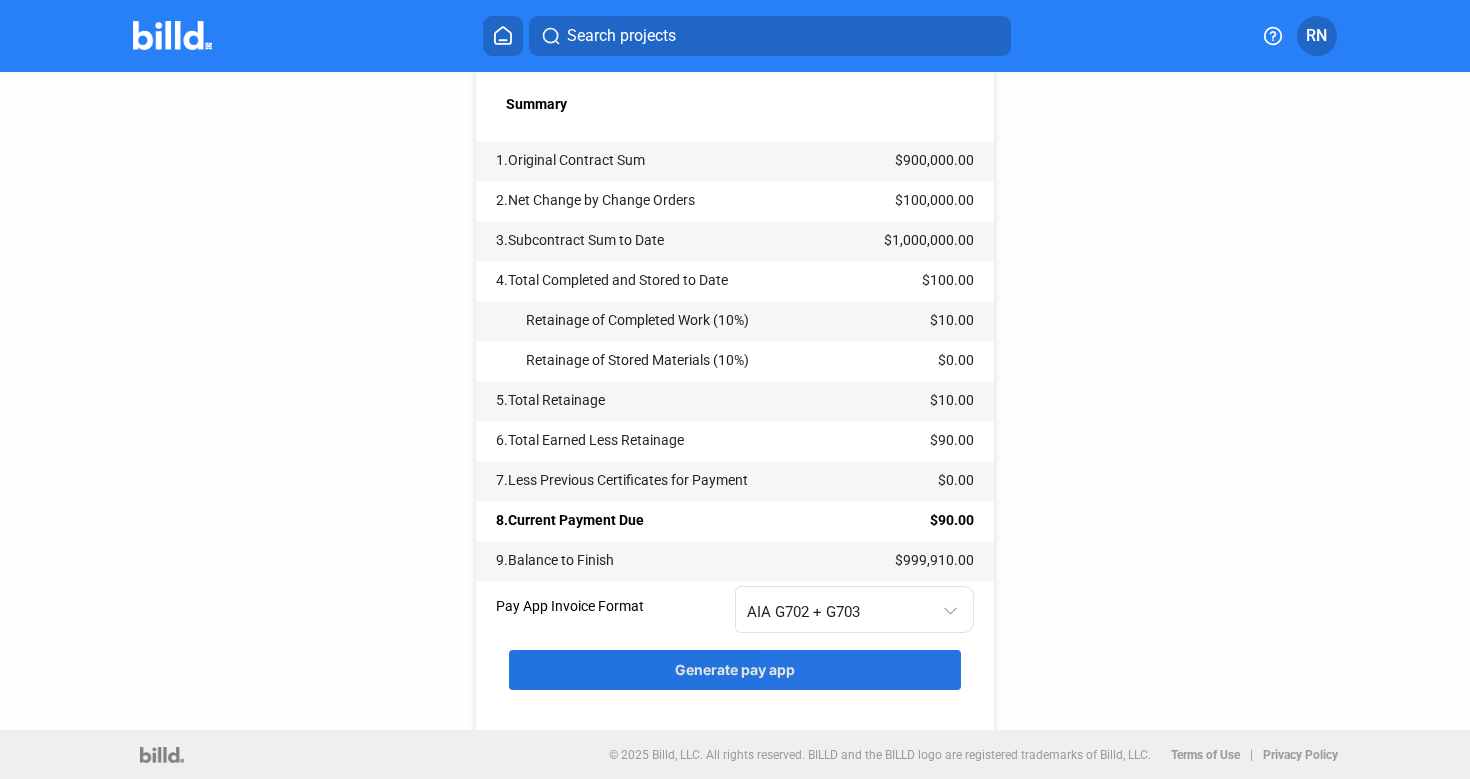 click on "Generate pay app" 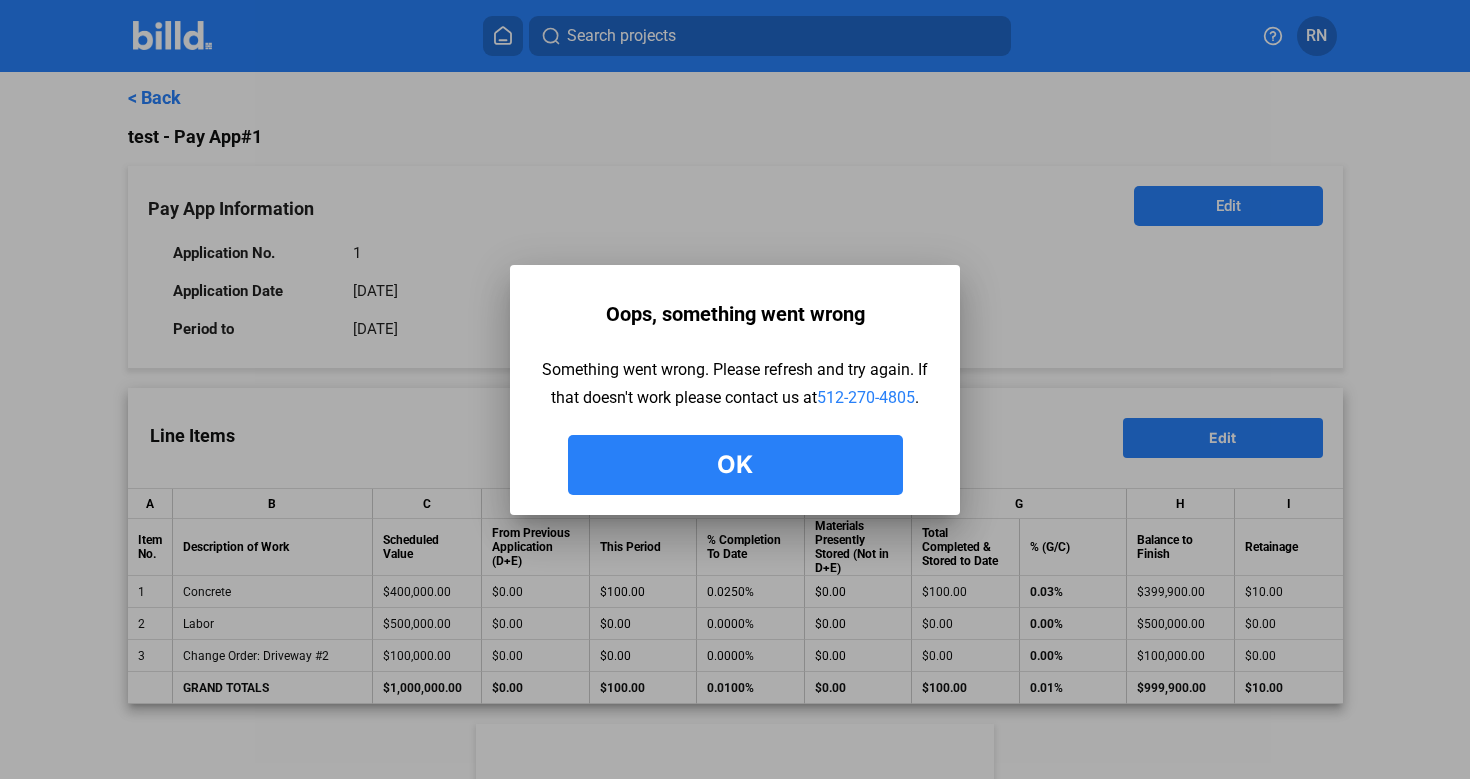 click on "Ok" at bounding box center (735, 465) 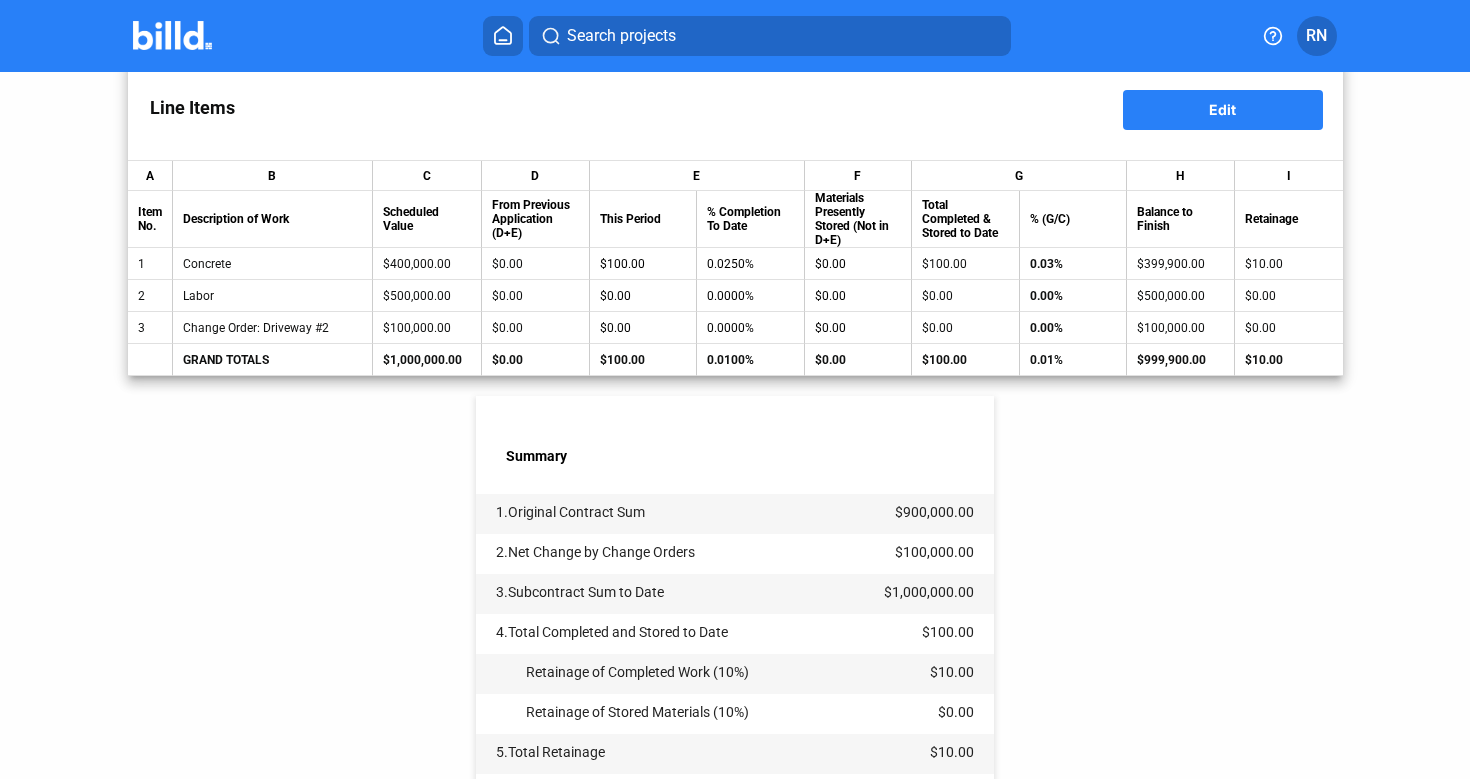 scroll, scrollTop: 680, scrollLeft: 0, axis: vertical 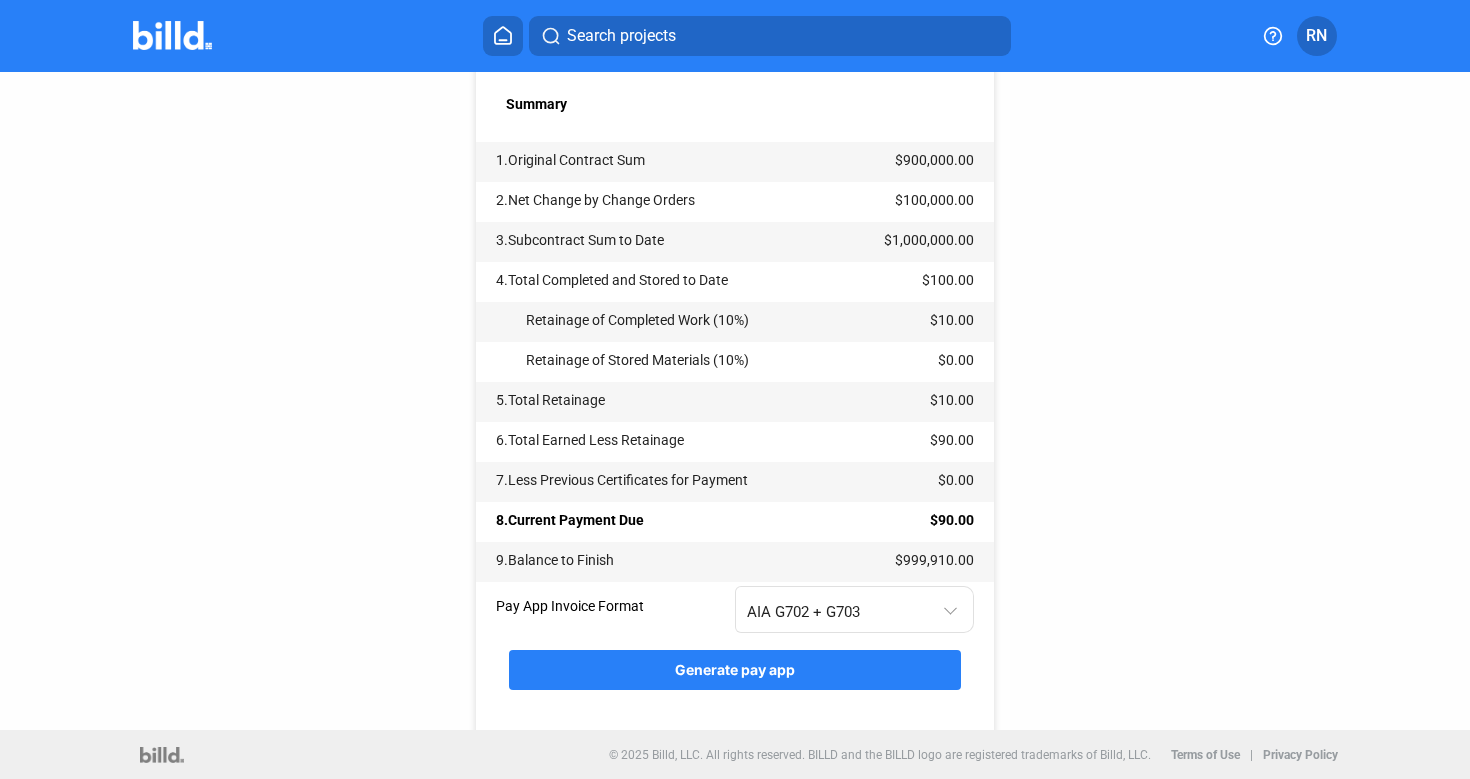 click on "Generate pay app" 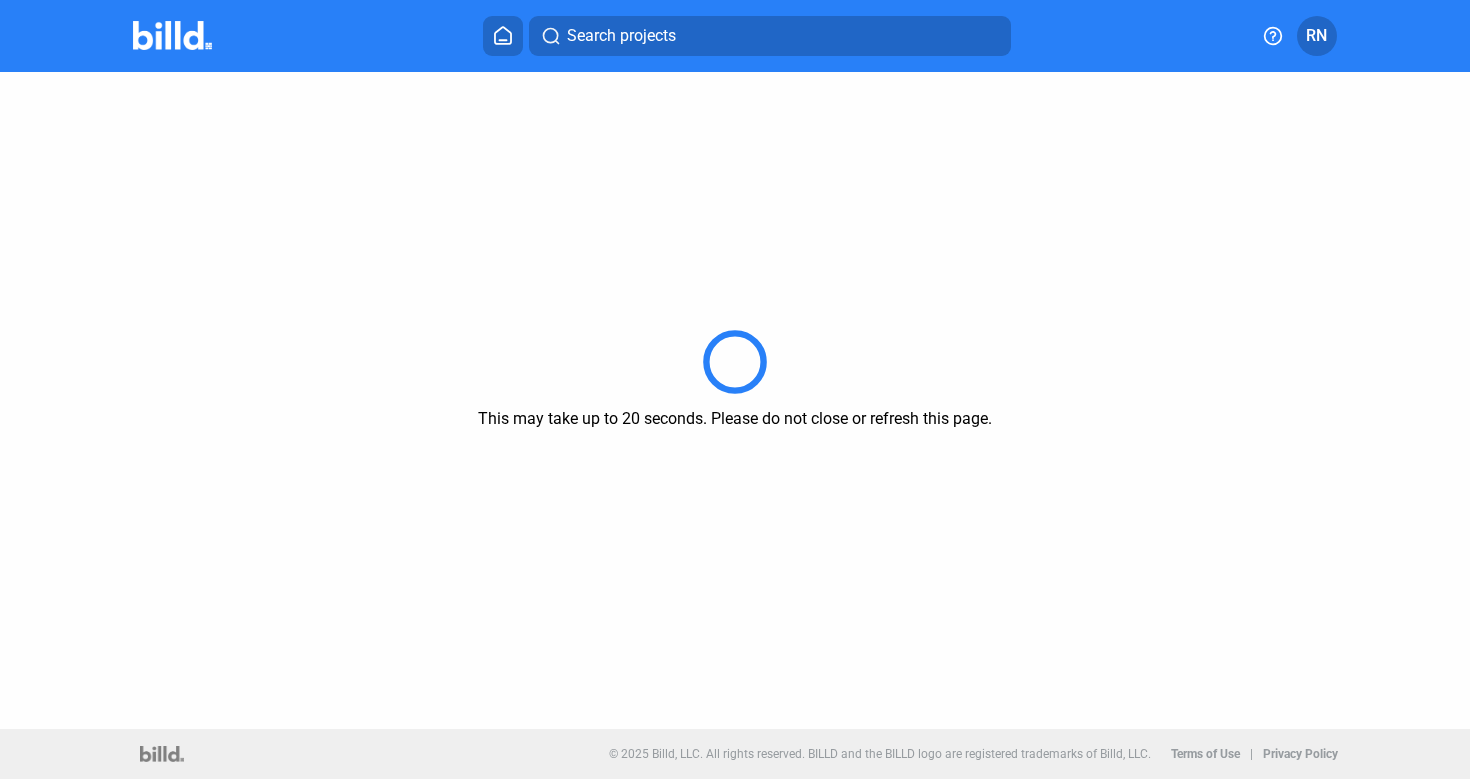 scroll, scrollTop: 0, scrollLeft: 0, axis: both 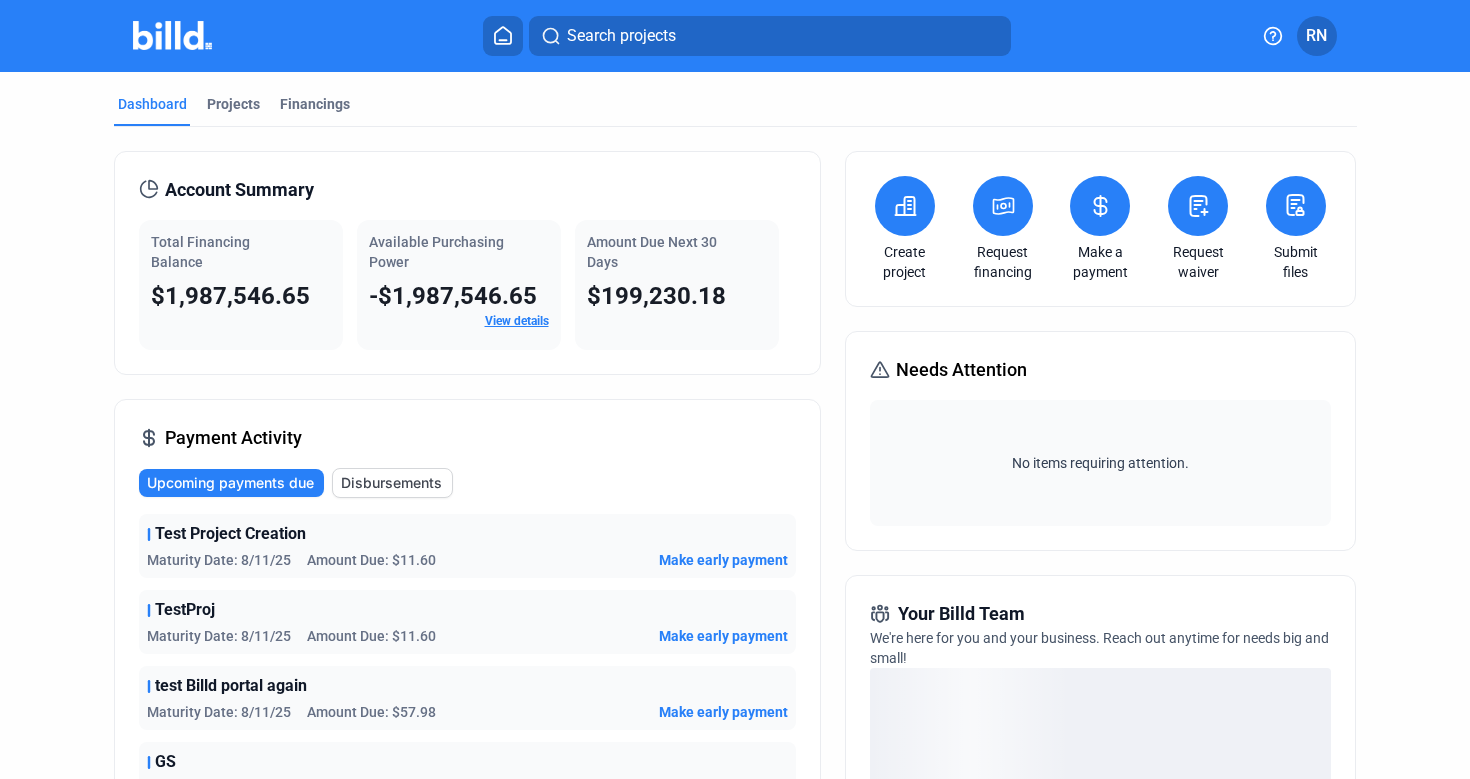 type 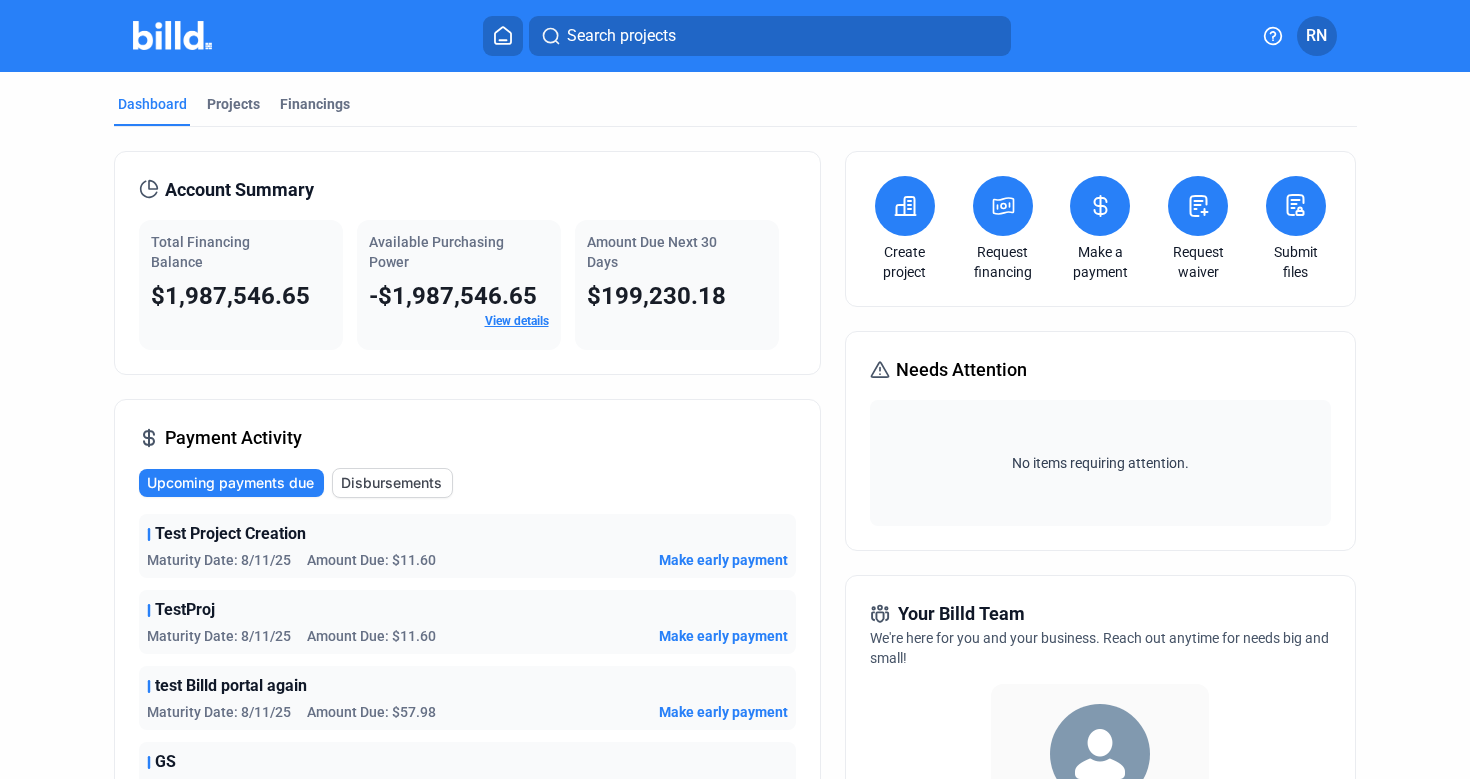 click 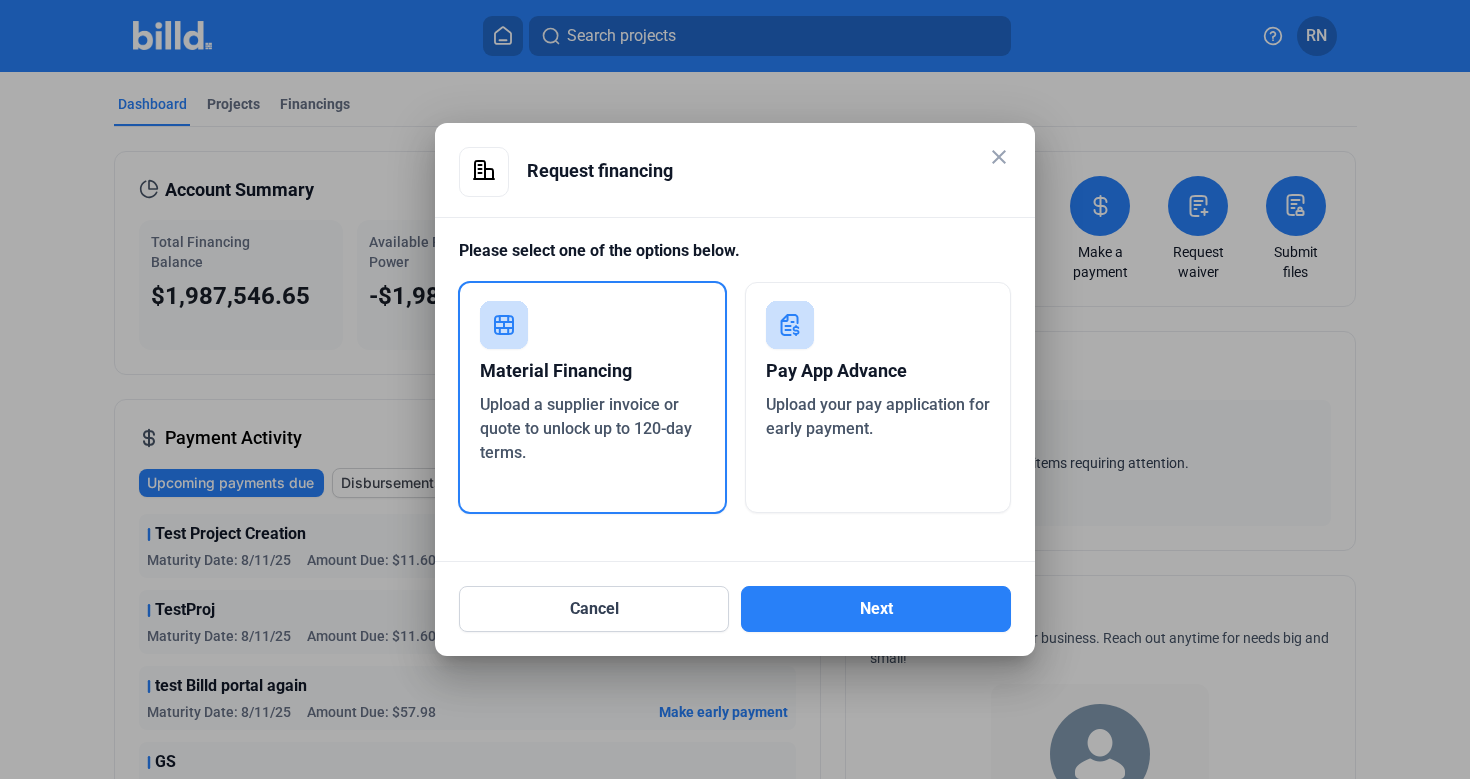 click on "Pay App Advance" at bounding box center [878, 371] 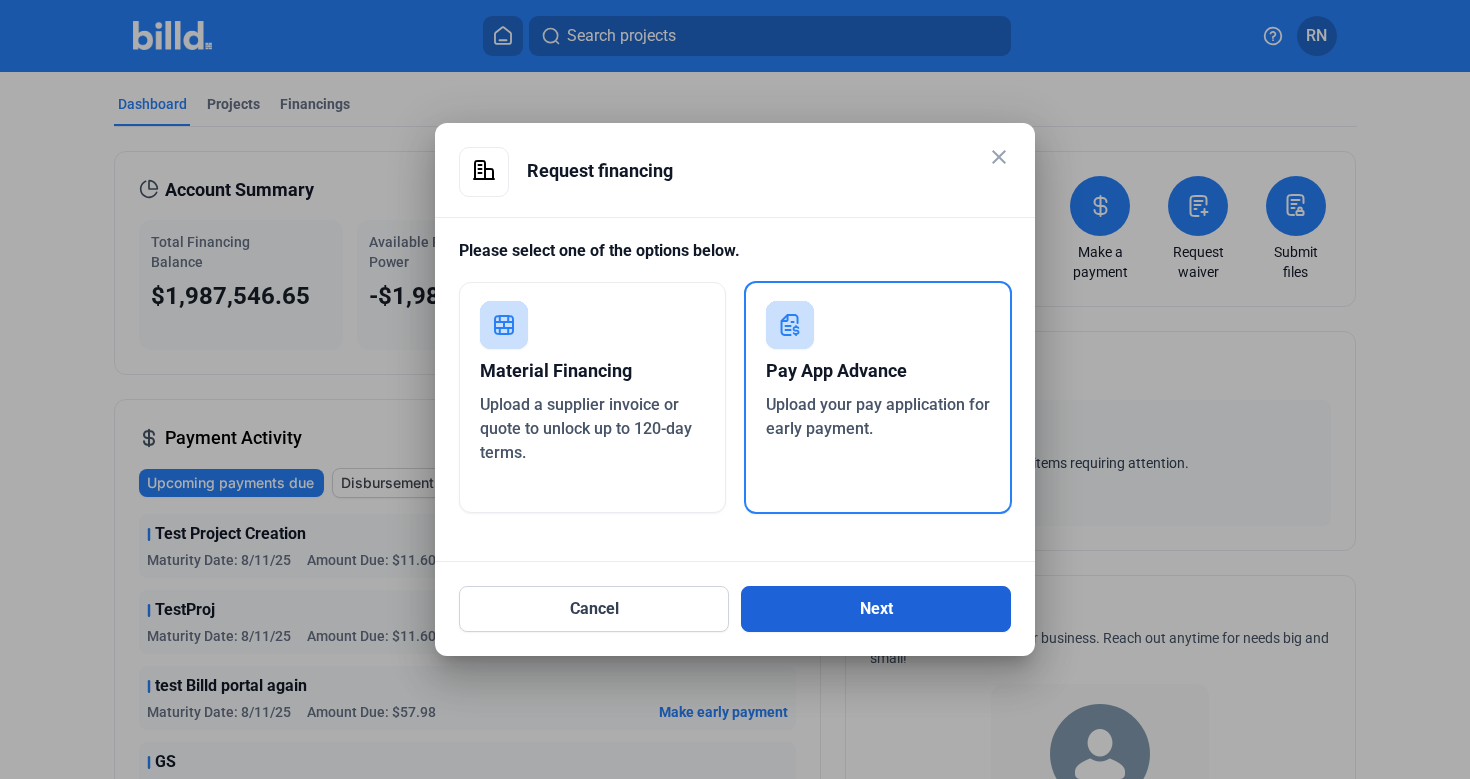 click on "Next" at bounding box center (876, 609) 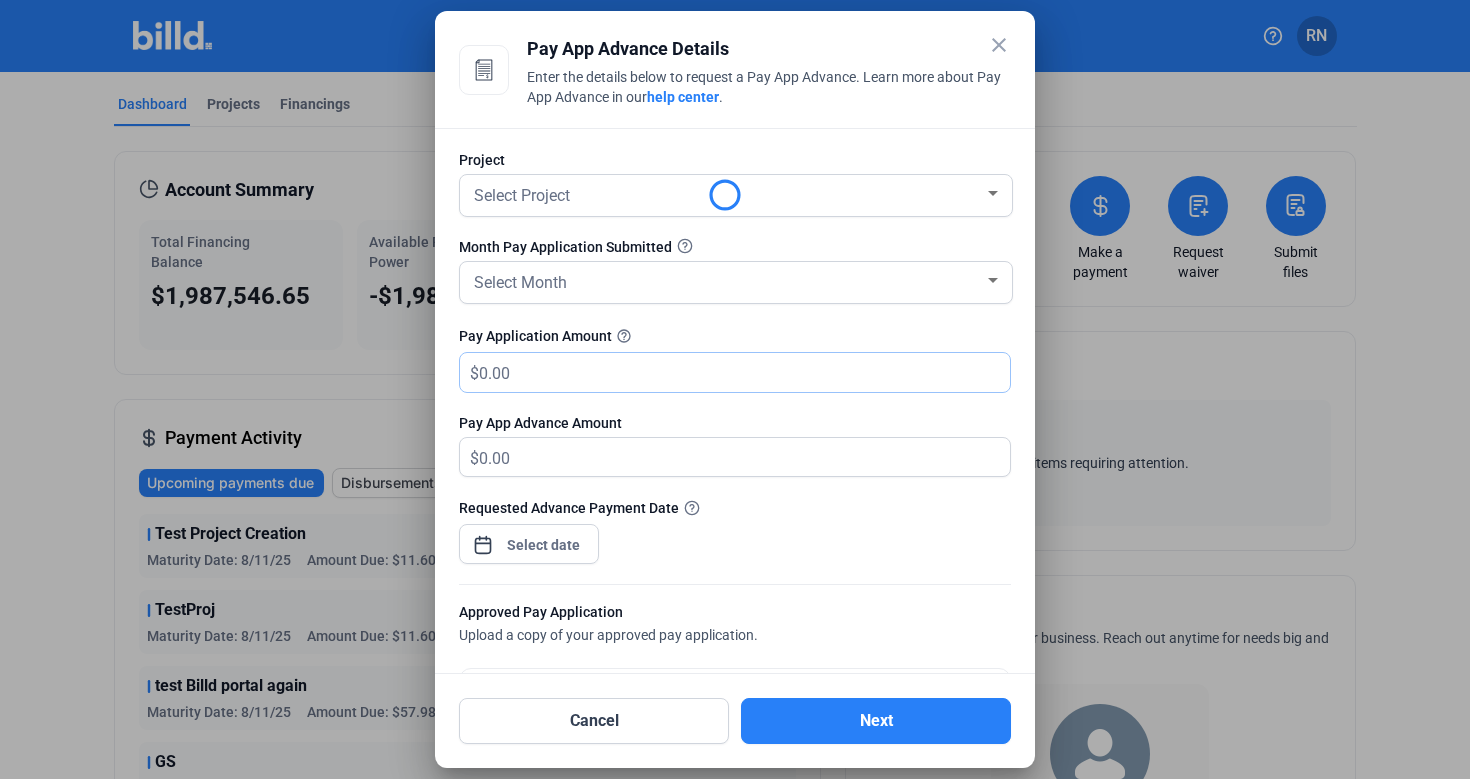 click at bounding box center [744, 372] 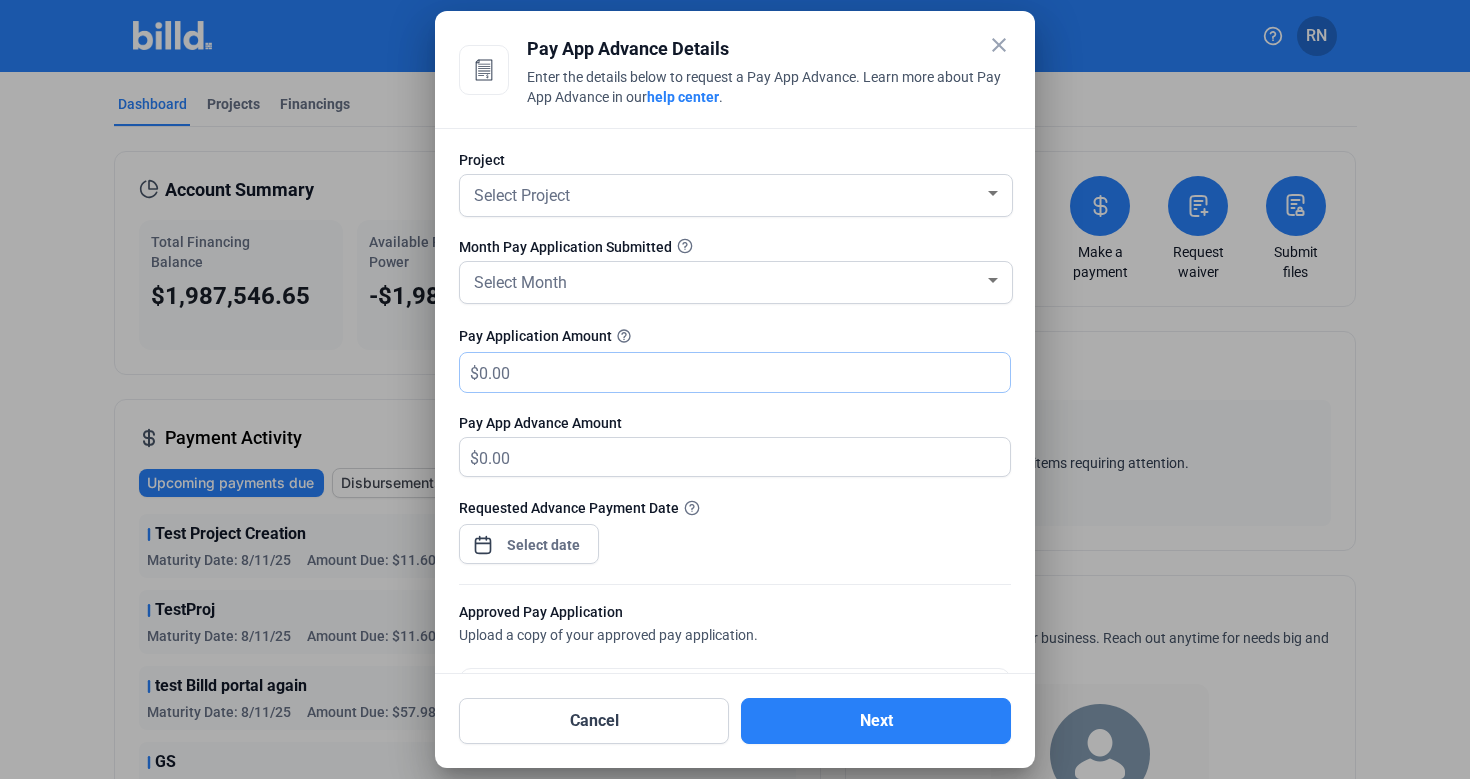 type on "3" 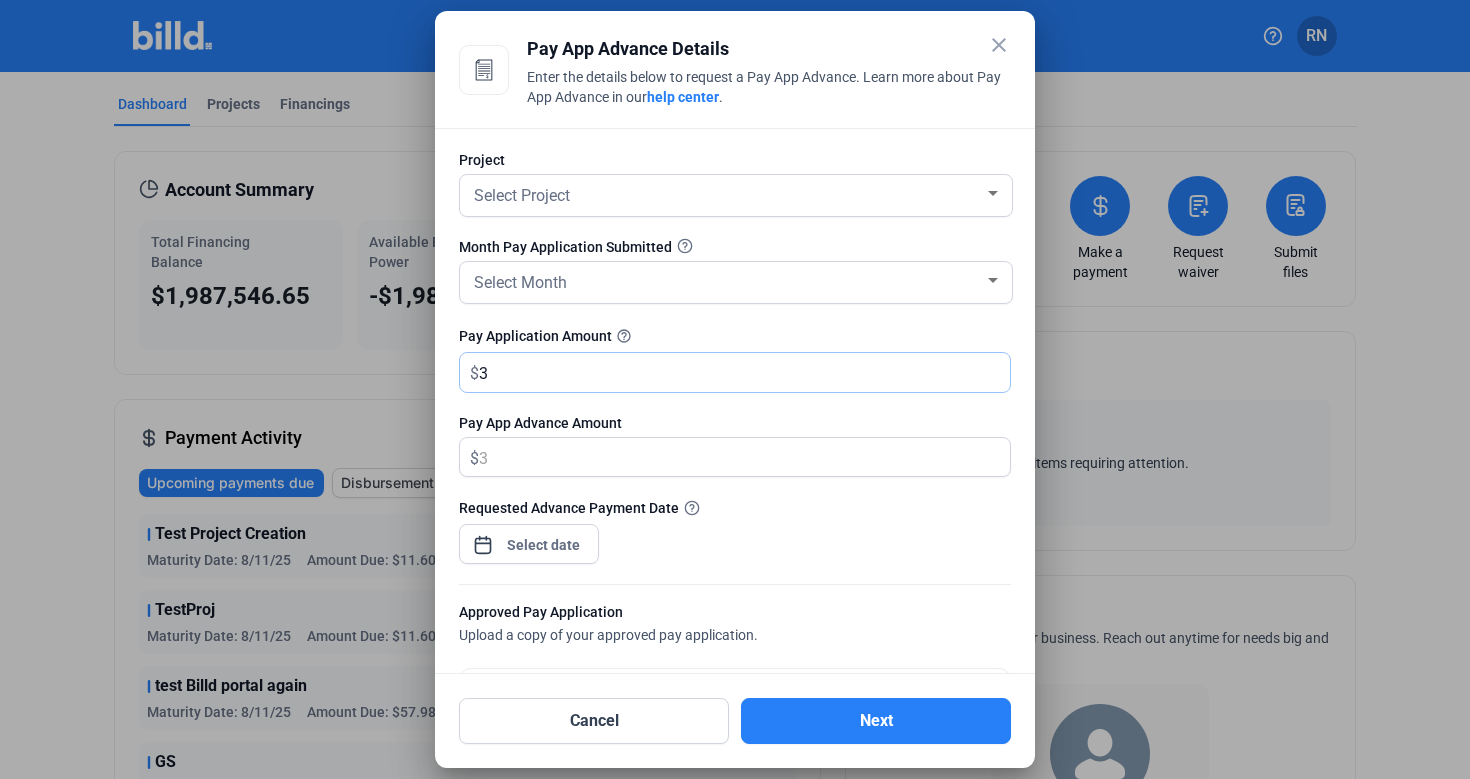 type on "3.00" 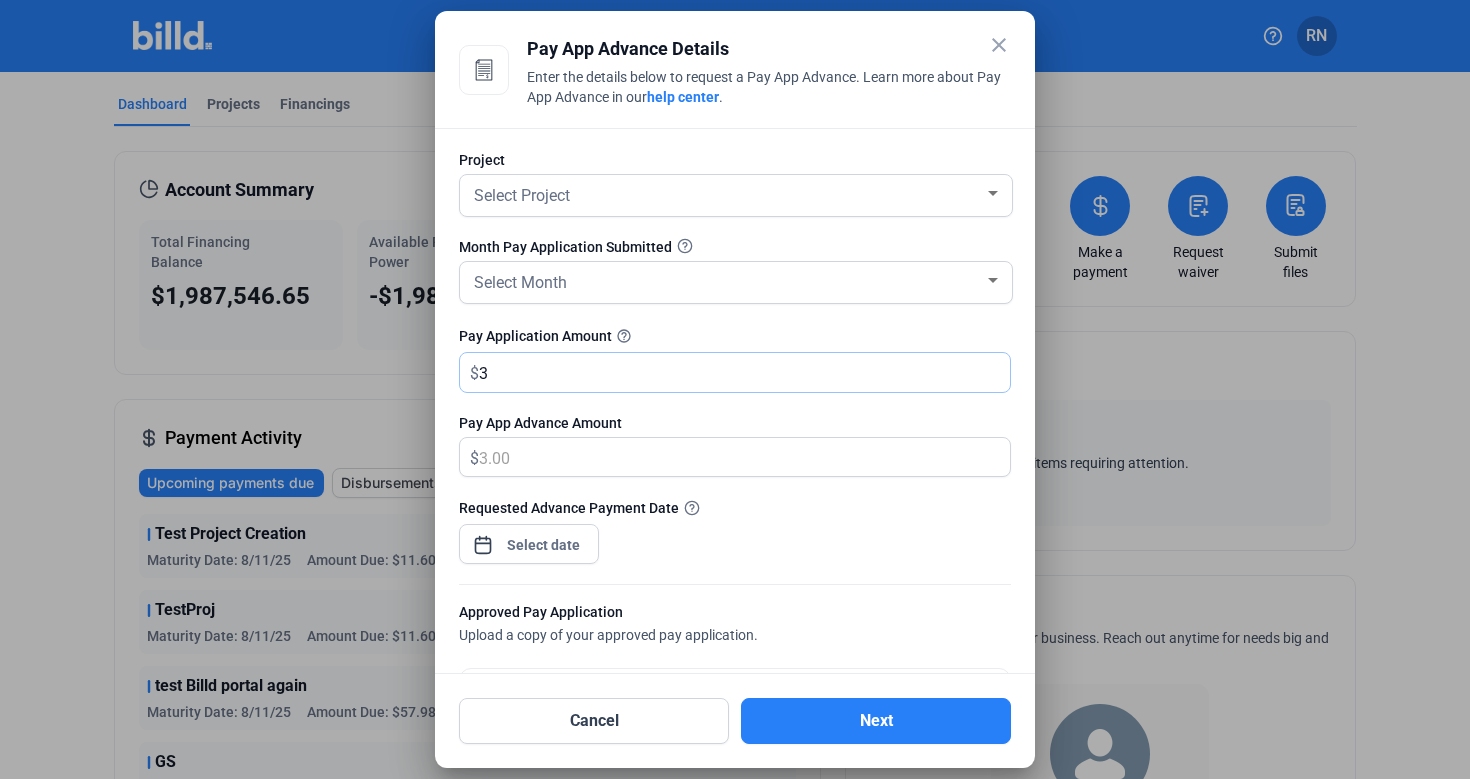 type on "30" 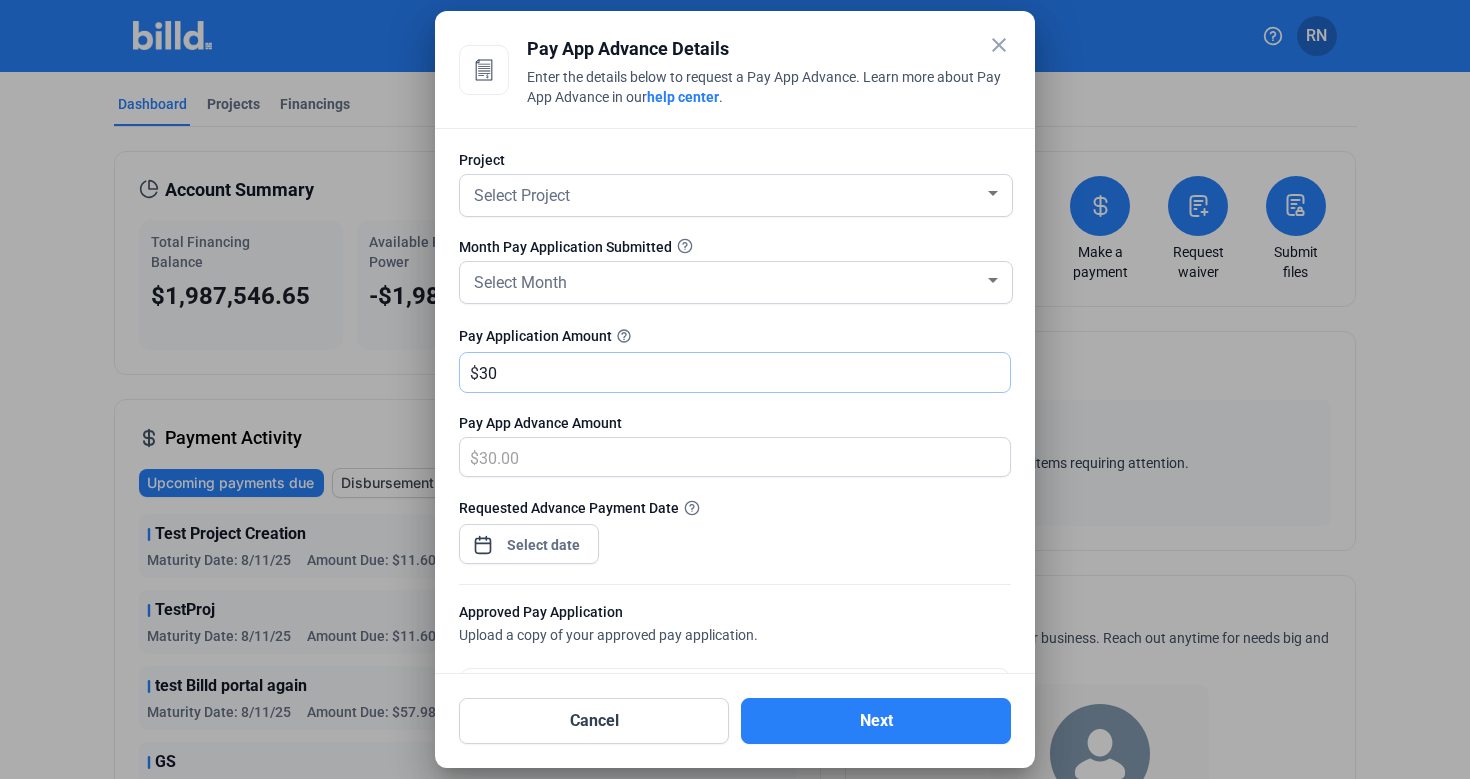 type on "300" 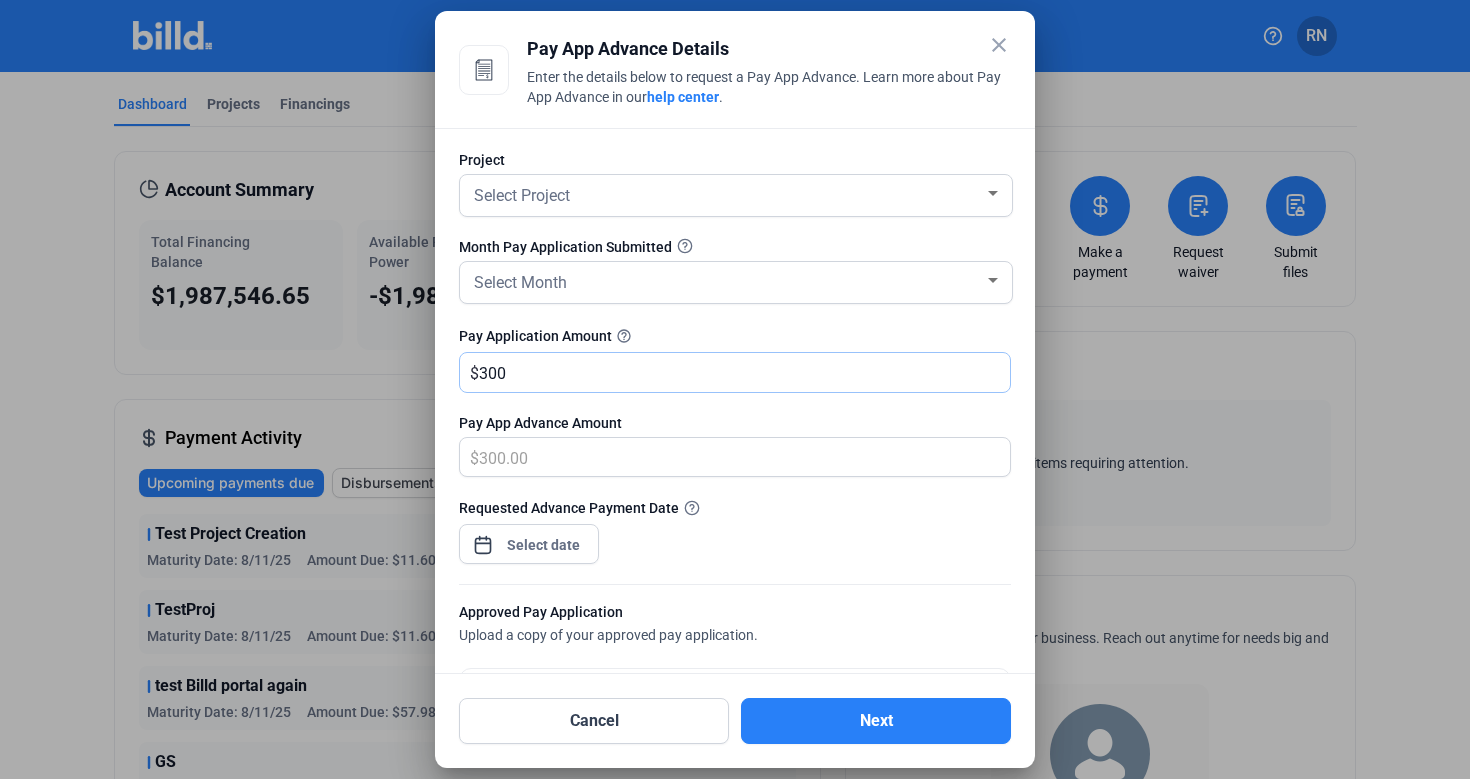 type on "3000" 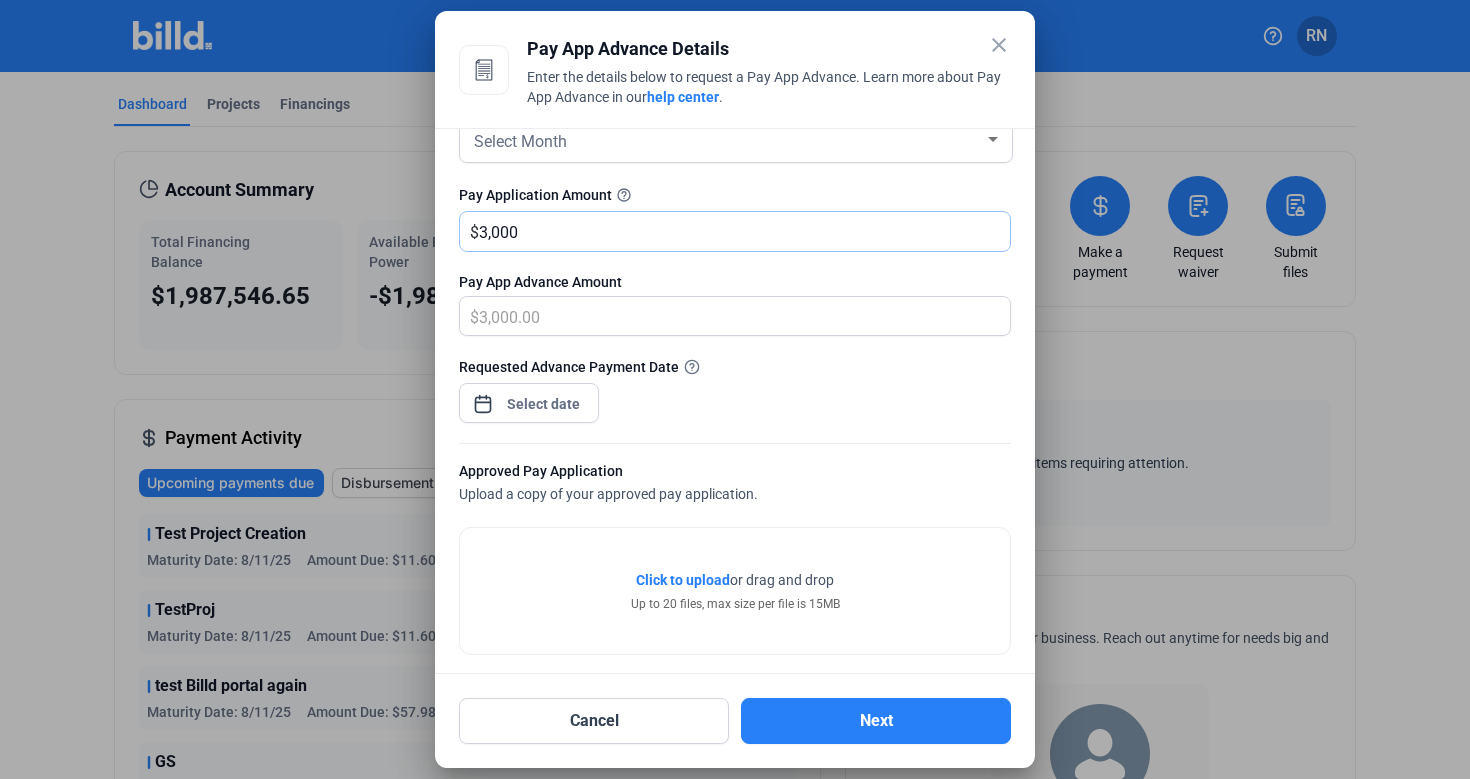 scroll, scrollTop: 0, scrollLeft: 0, axis: both 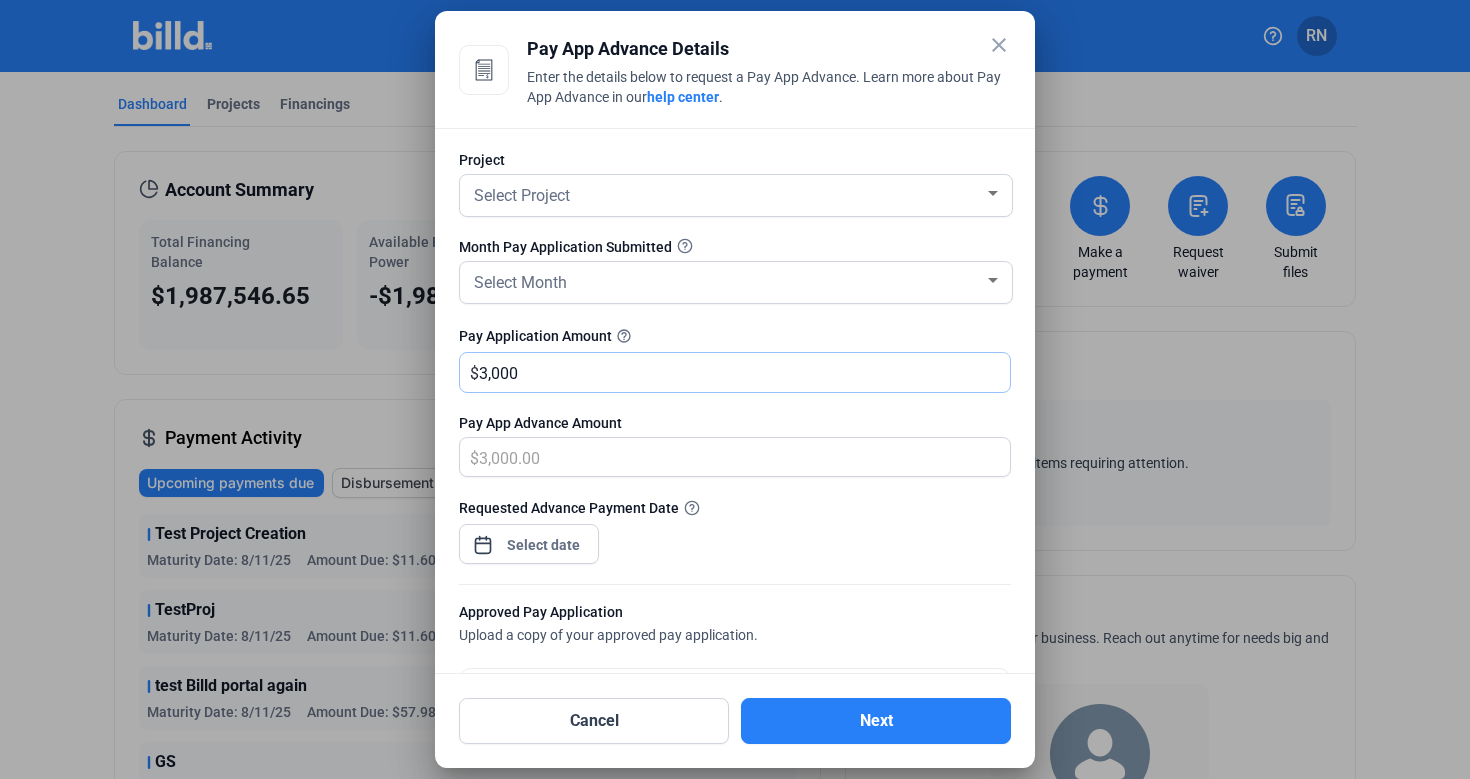 type on "3,000" 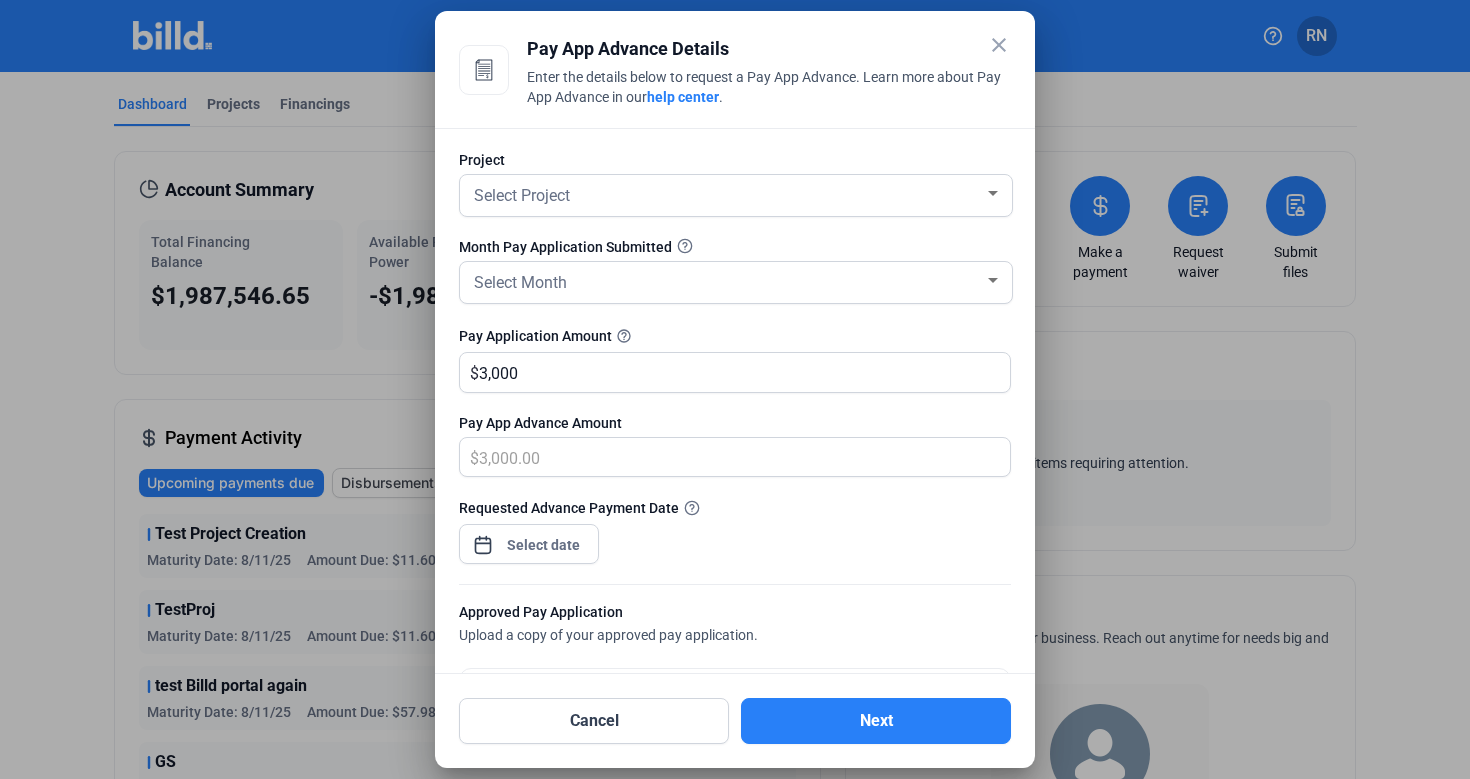 click on "close" at bounding box center [999, 45] 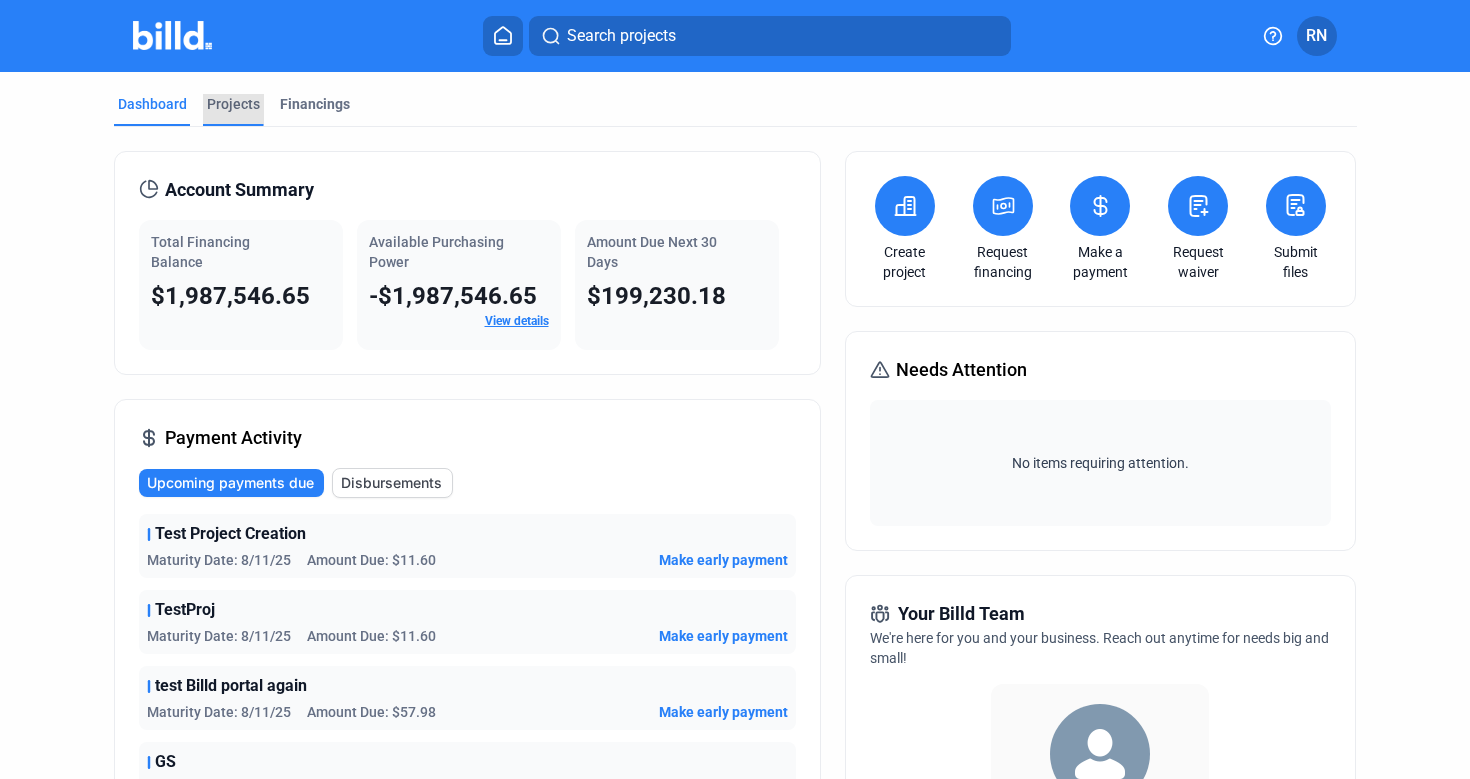 click on "Projects" at bounding box center (233, 104) 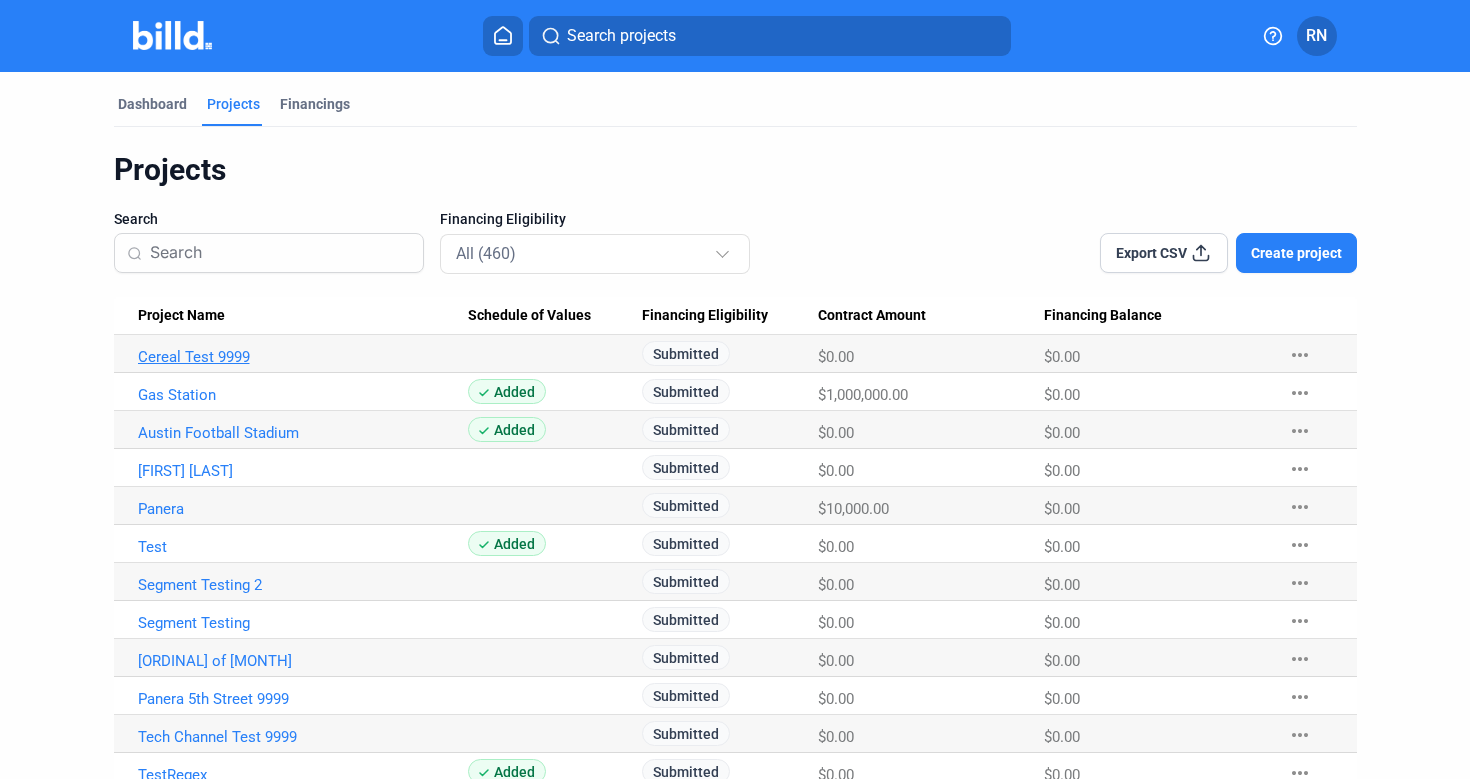 click on "Cereal Test 9999" at bounding box center (303, 357) 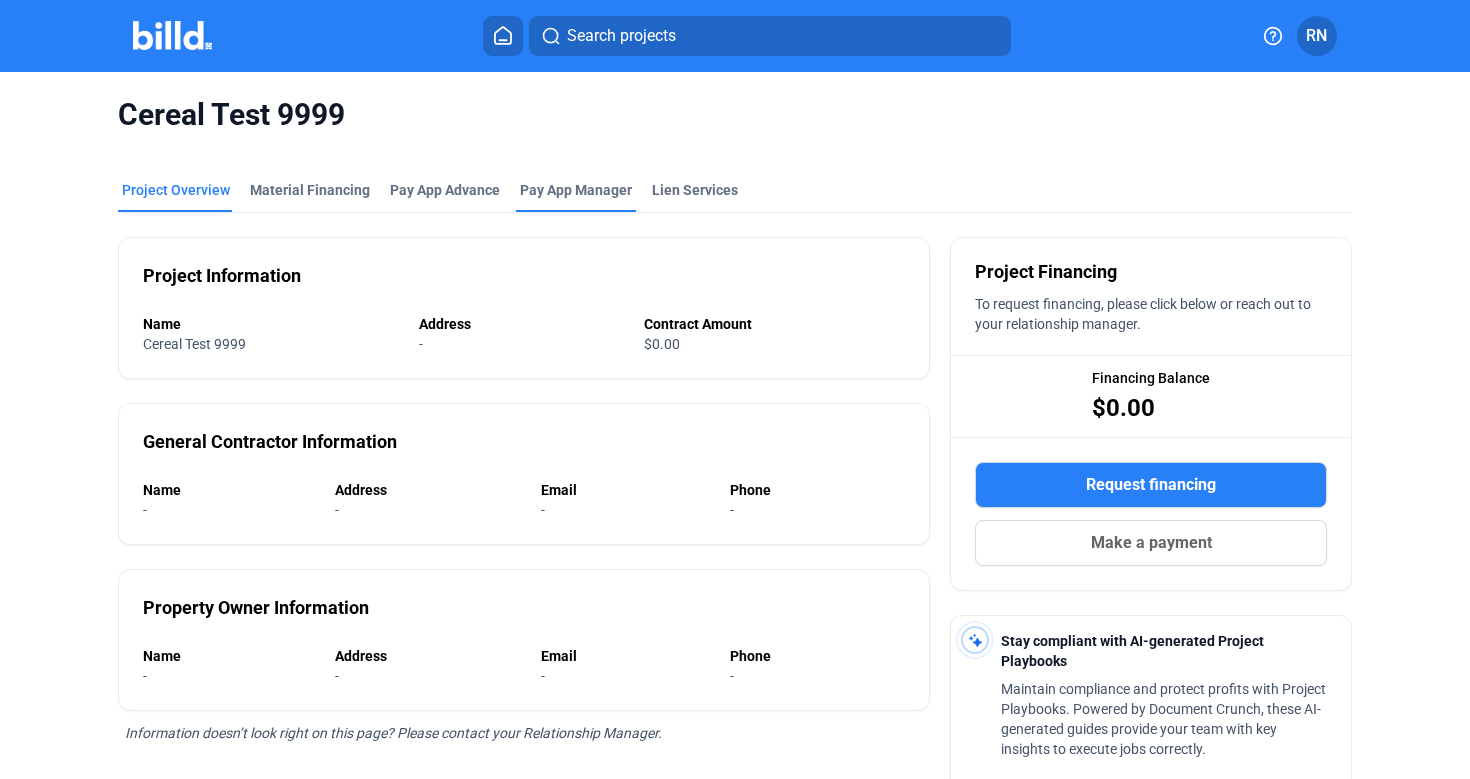 click on "Pay App Manager" at bounding box center [576, 196] 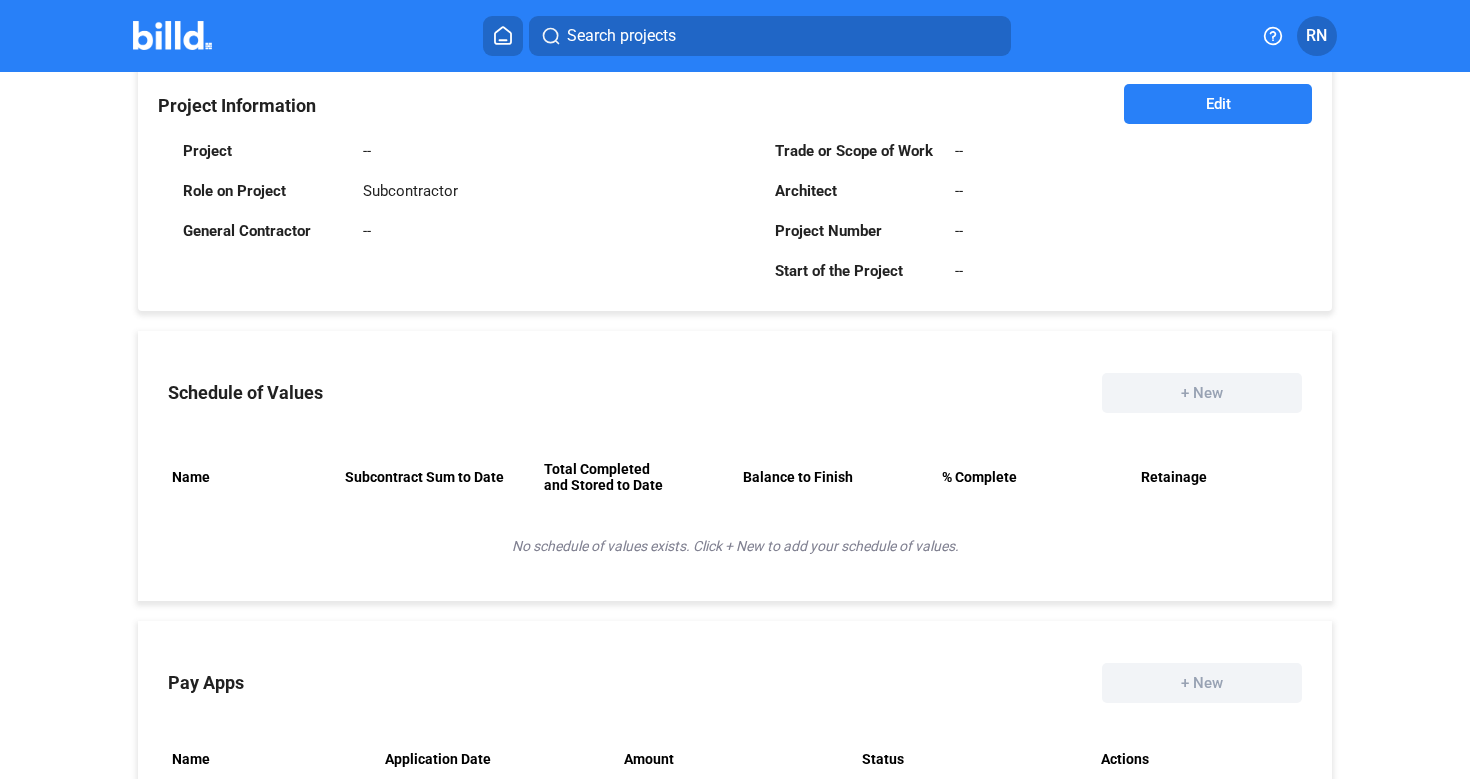 scroll, scrollTop: 538, scrollLeft: 0, axis: vertical 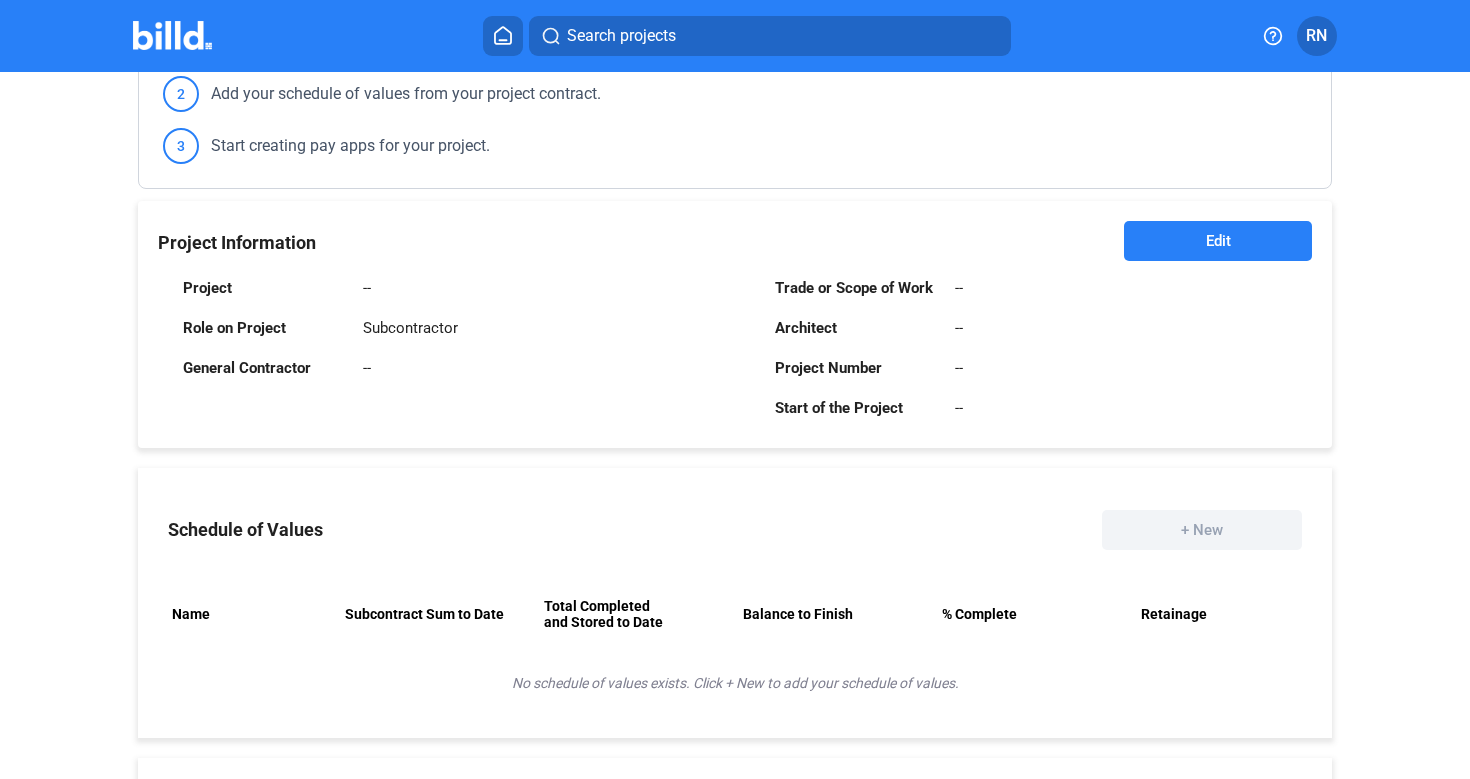 drag, startPoint x: 176, startPoint y: 280, endPoint x: 238, endPoint y: 281, distance: 62.008064 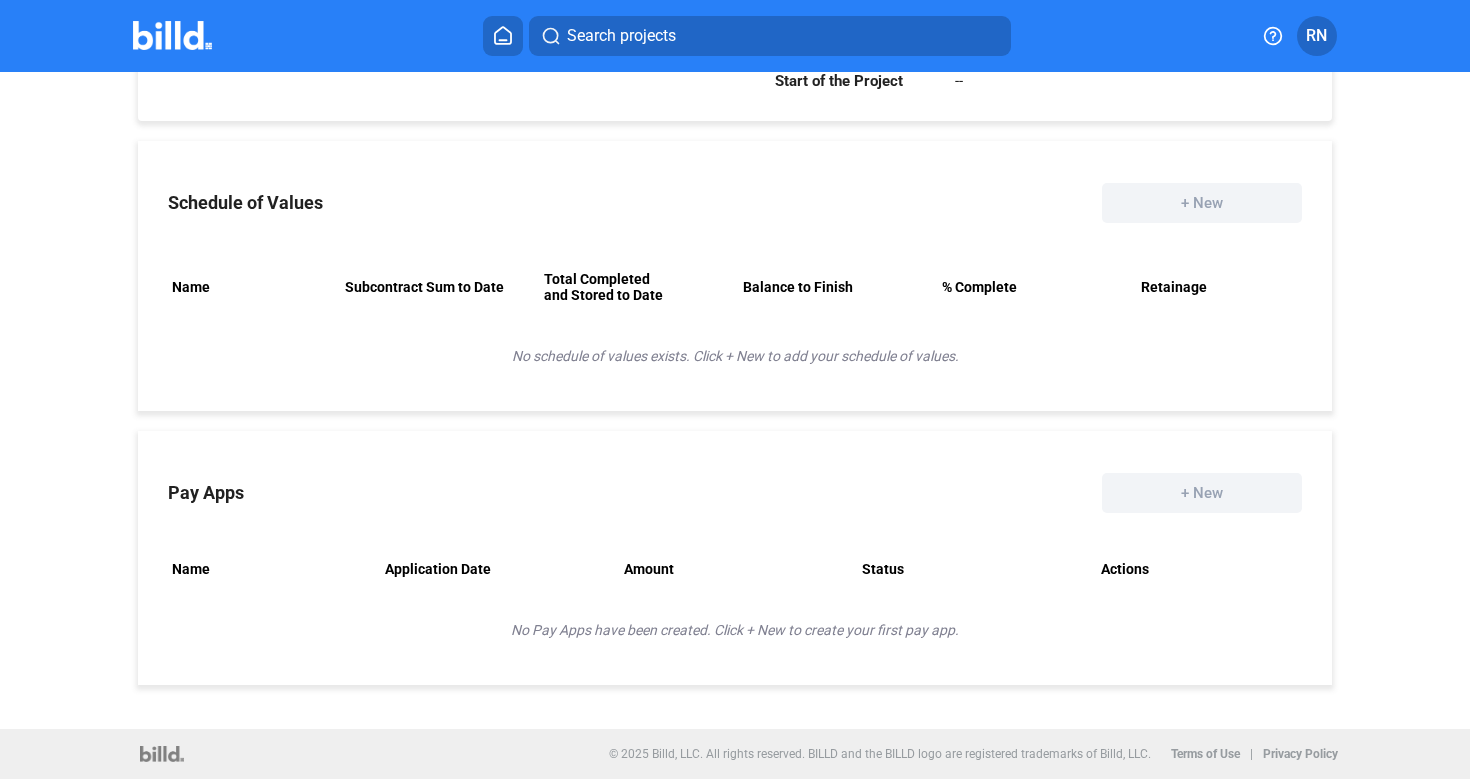 scroll, scrollTop: 0, scrollLeft: 0, axis: both 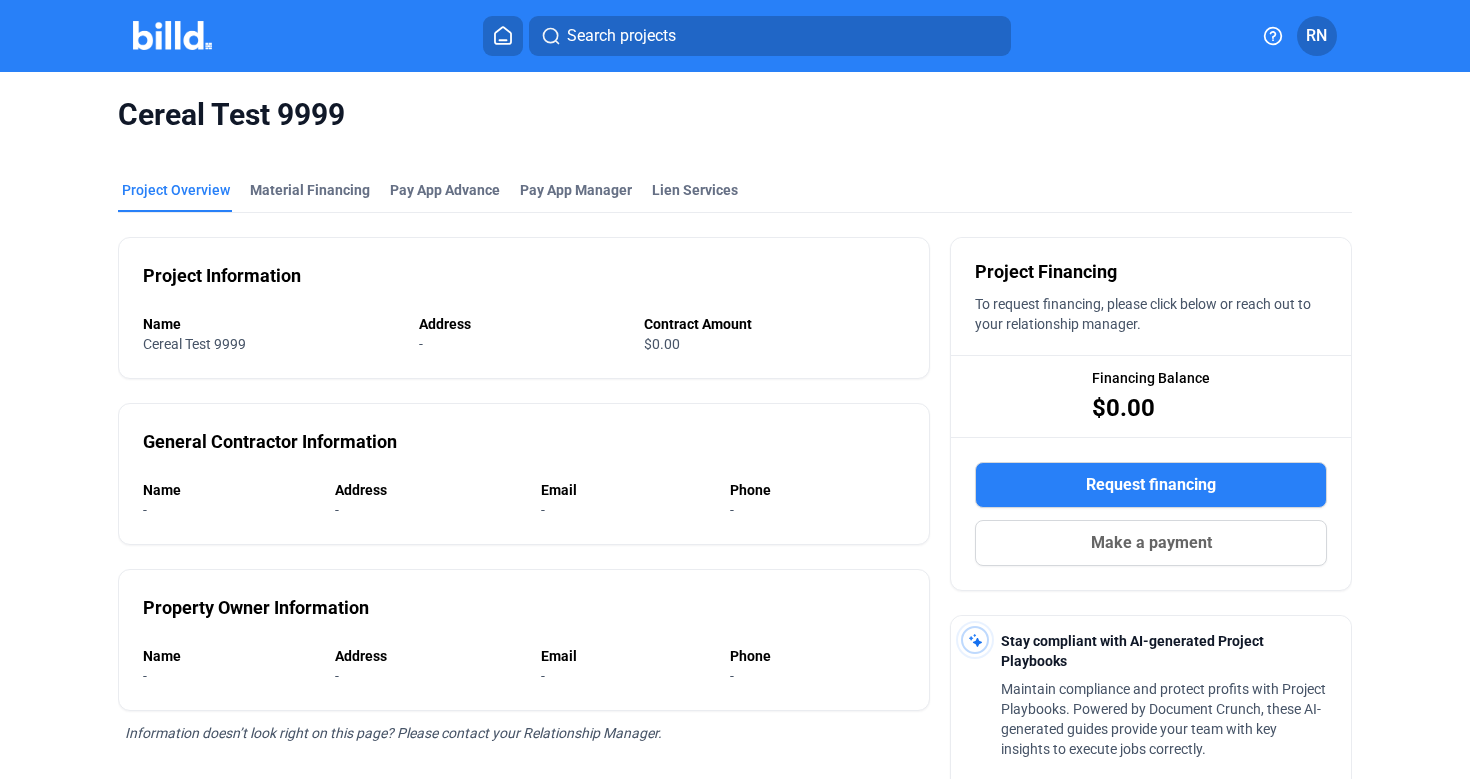 click at bounding box center [503, 36] 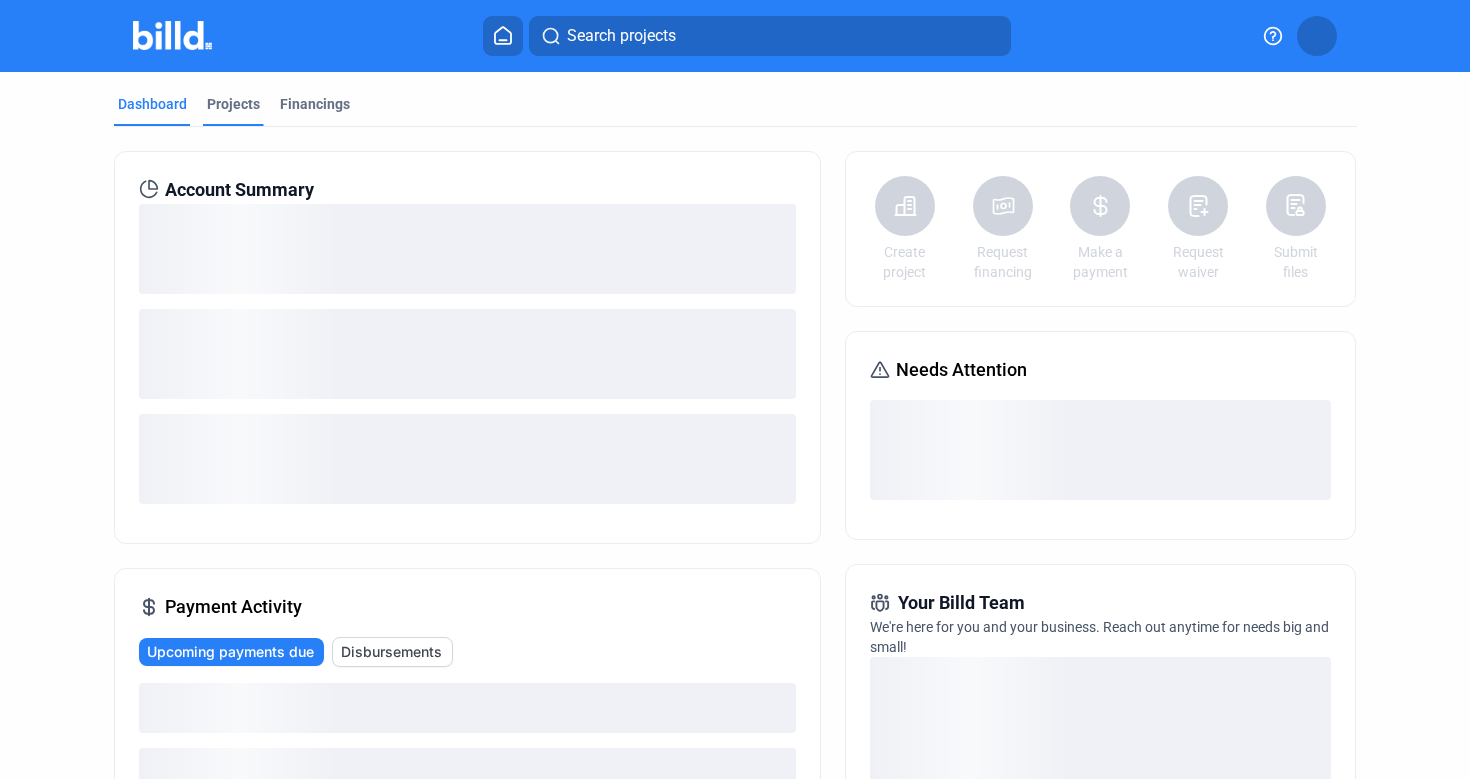 click on "Projects" at bounding box center [233, 104] 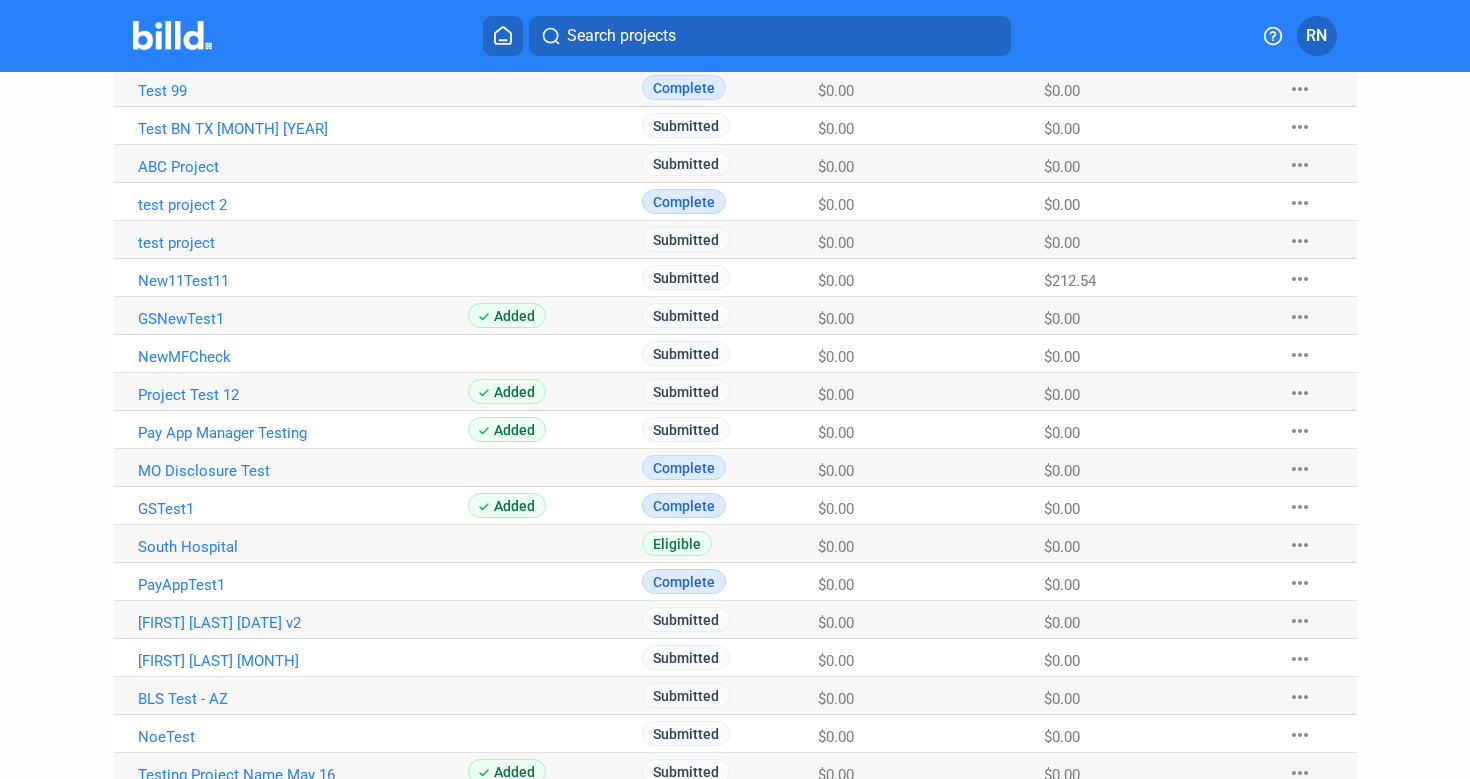 scroll, scrollTop: 964, scrollLeft: 0, axis: vertical 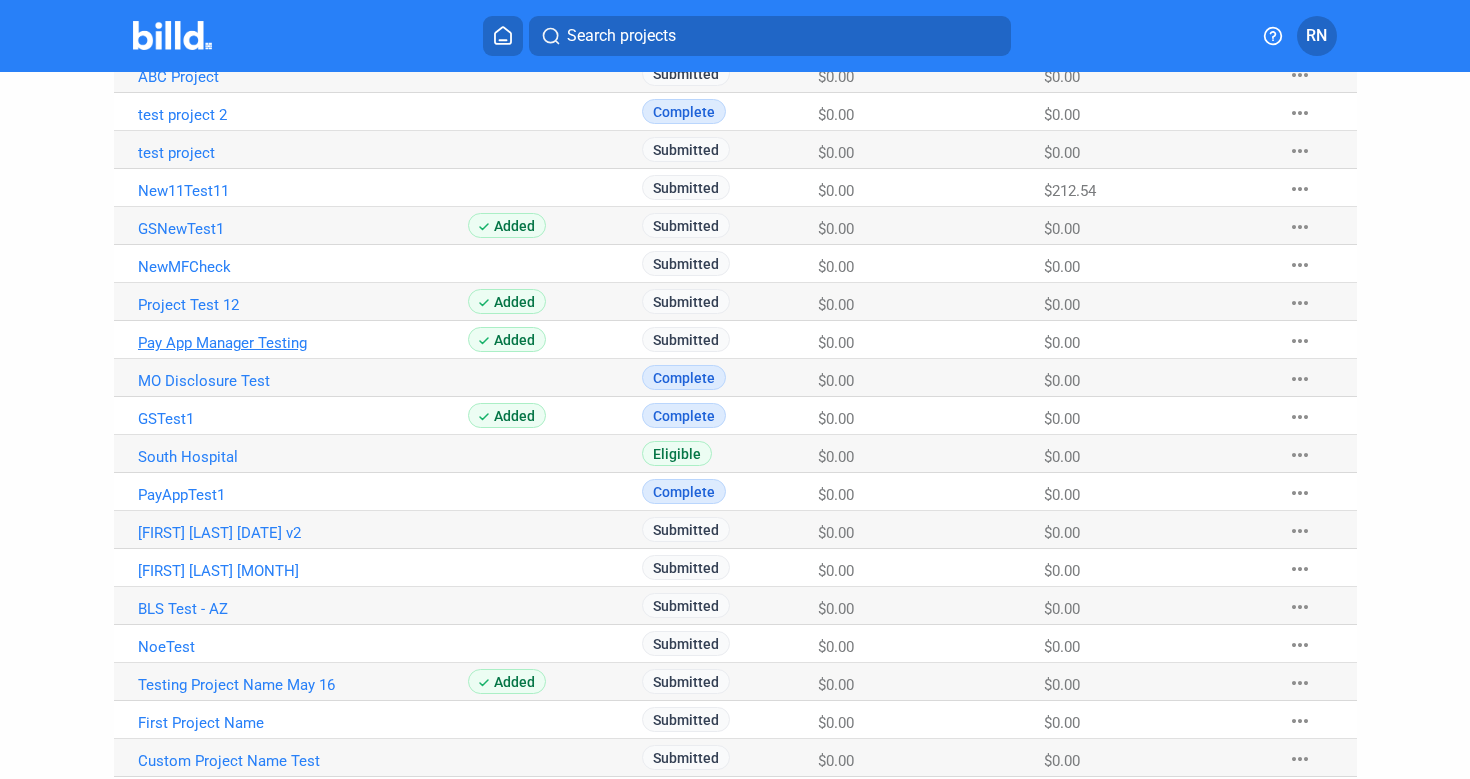 click on "Pay App Manager Testing" at bounding box center [303, -607] 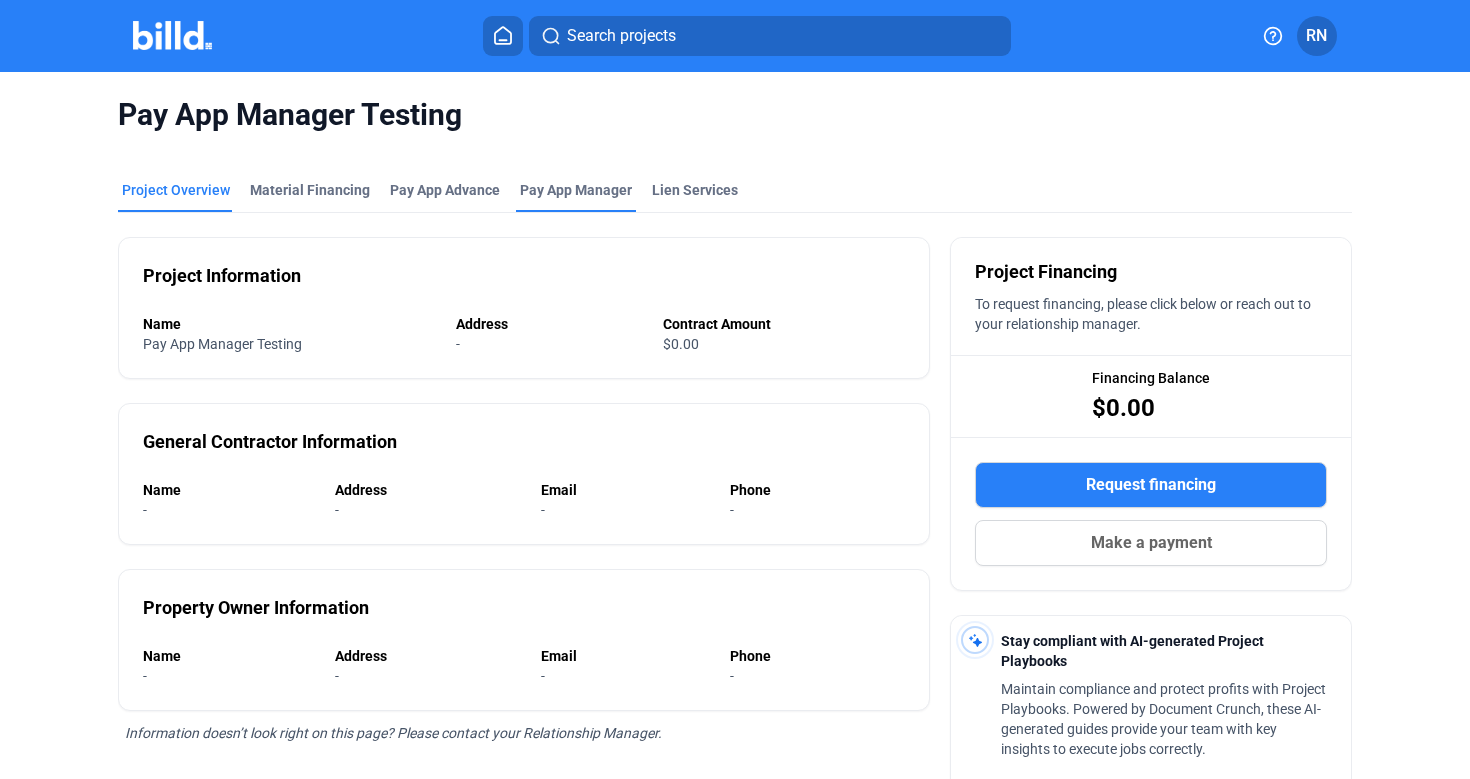 click on "Pay App Manager" at bounding box center (576, 190) 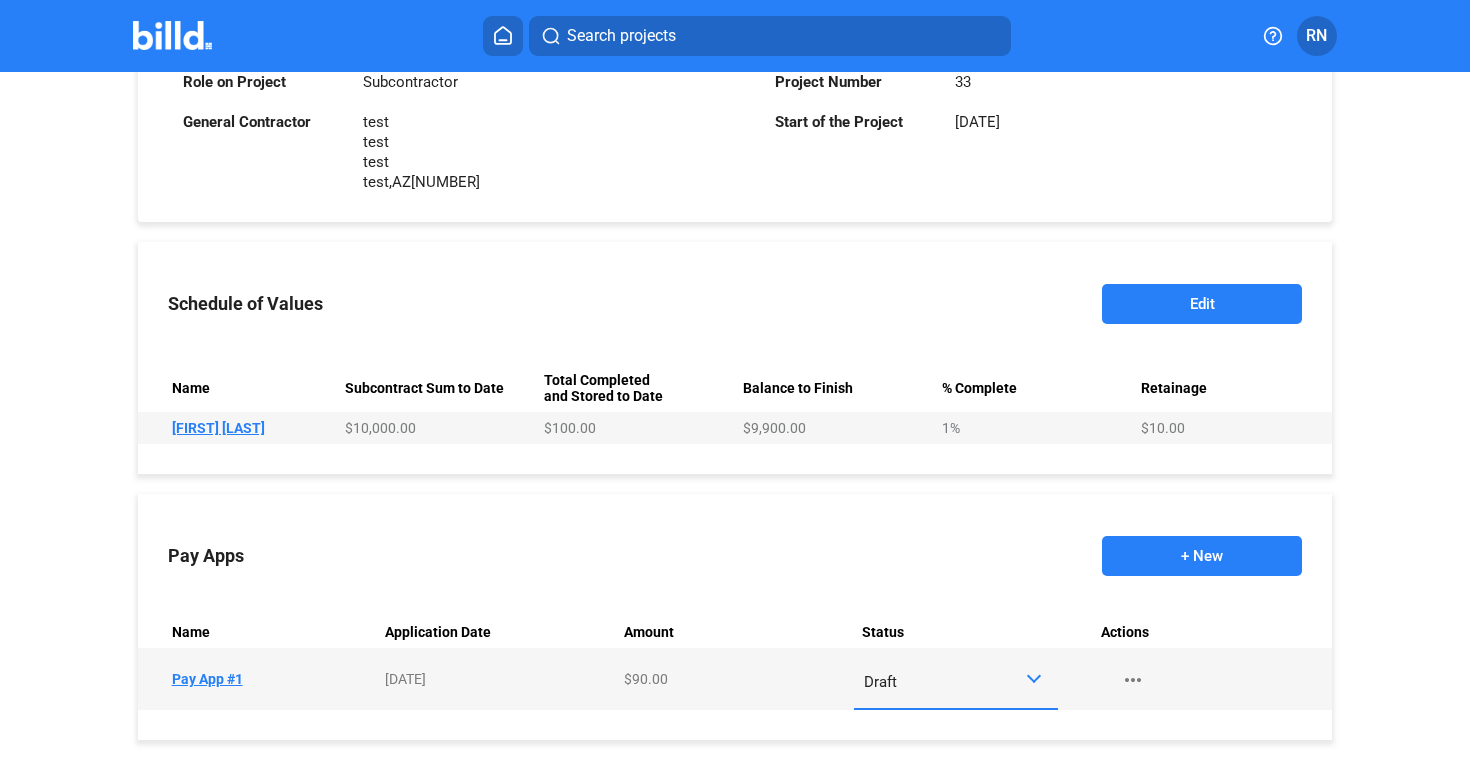 scroll, scrollTop: 682, scrollLeft: 0, axis: vertical 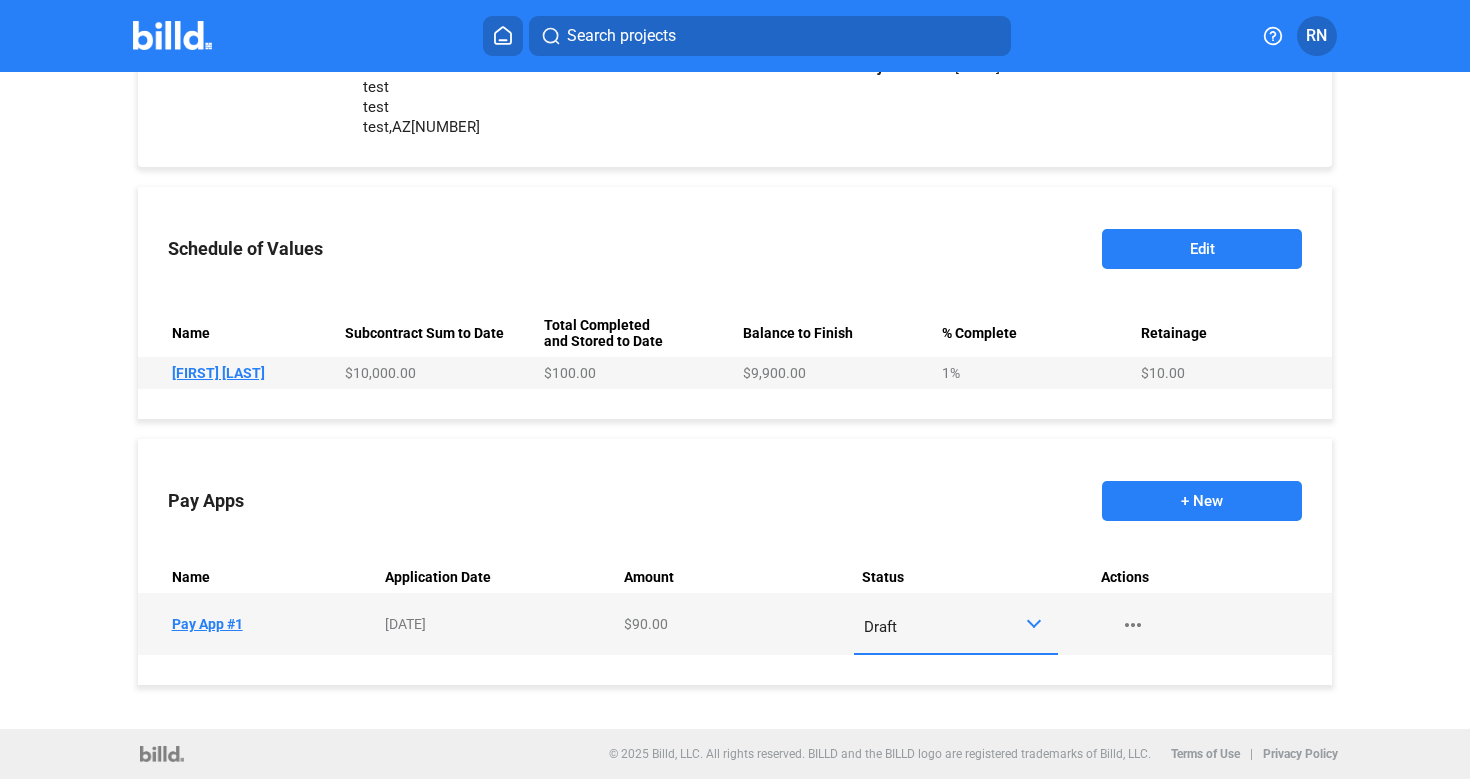 click on "Application Date  [DATE]" at bounding box center [496, 624] 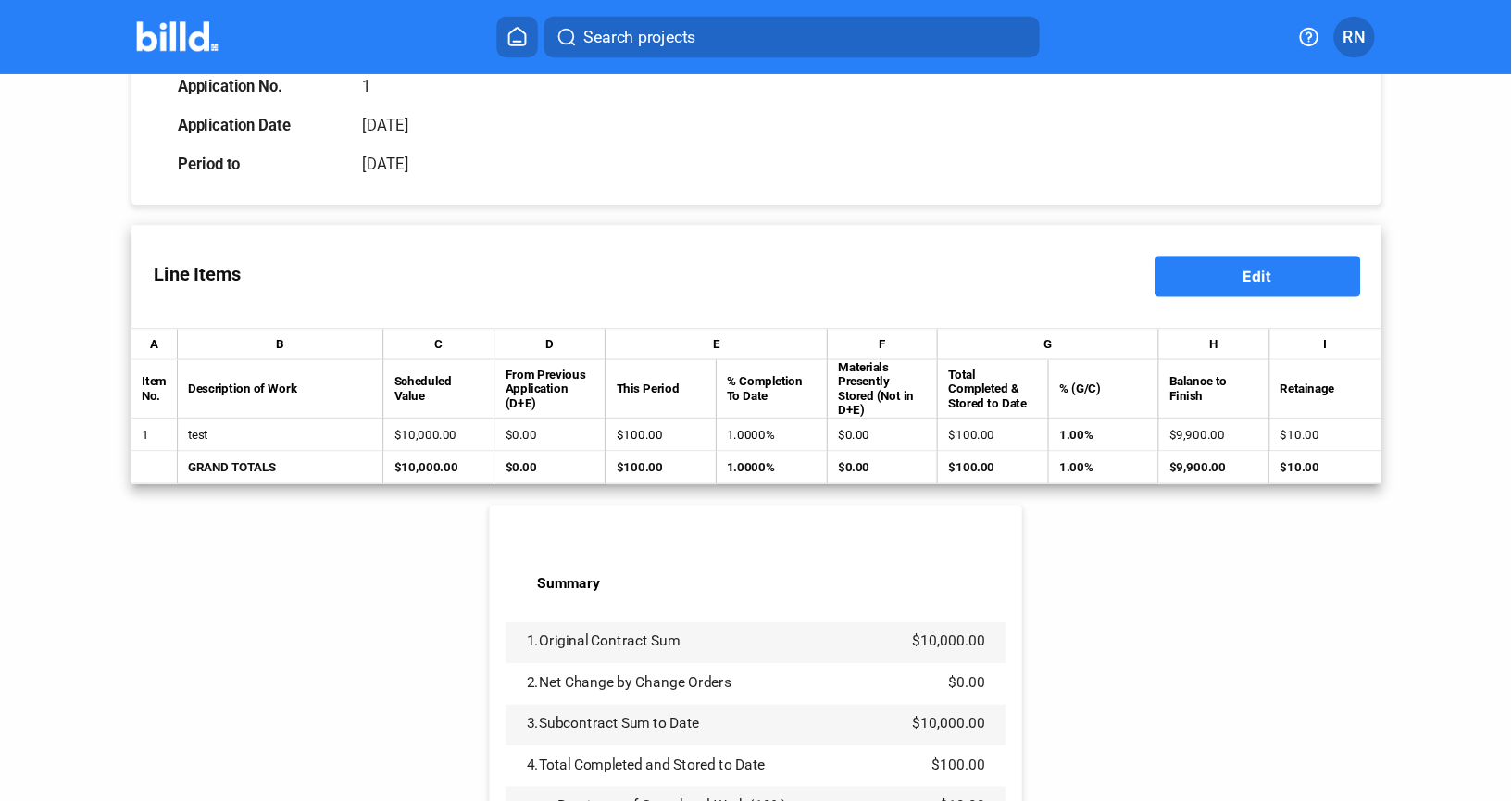 scroll, scrollTop: 412, scrollLeft: 0, axis: vertical 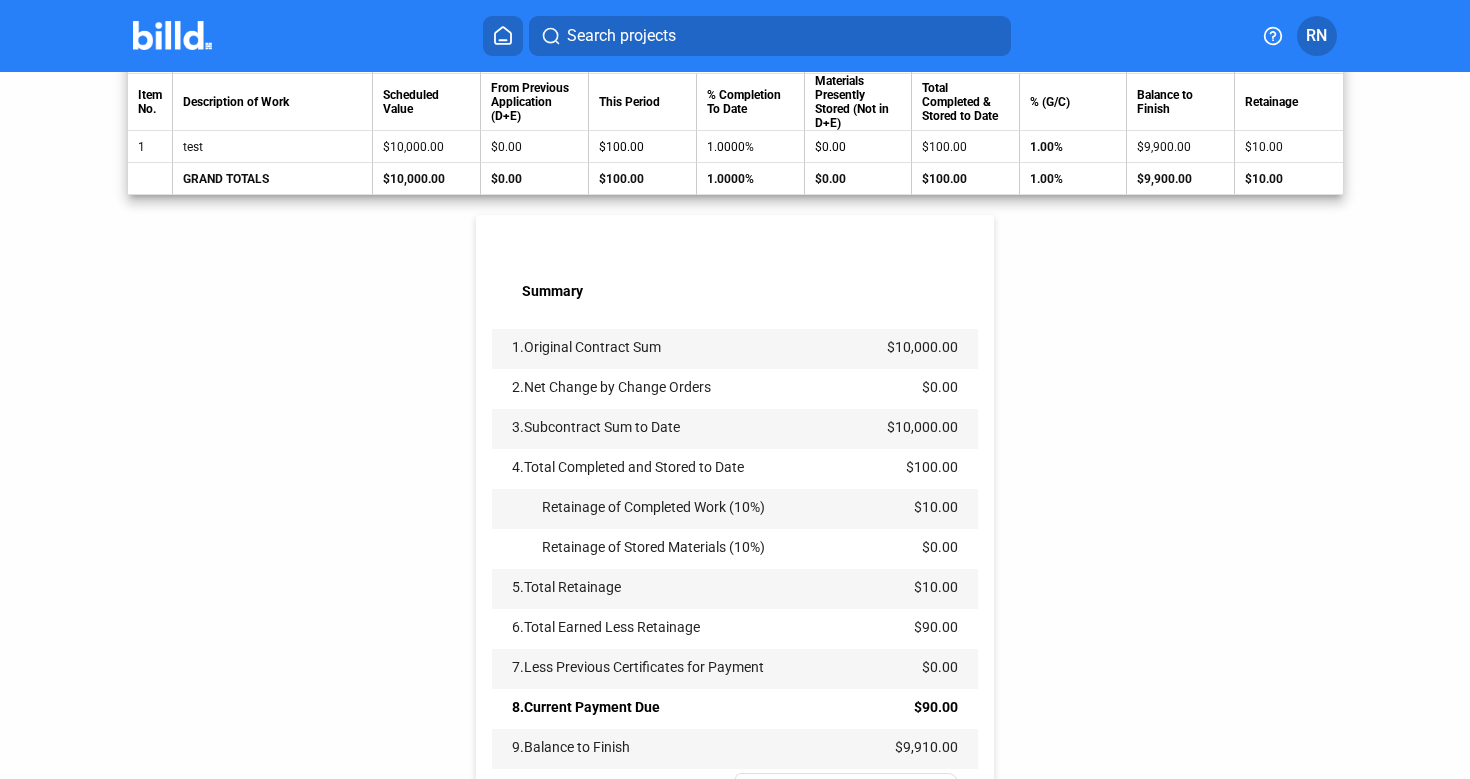 click on "1.Original Contract Sum" 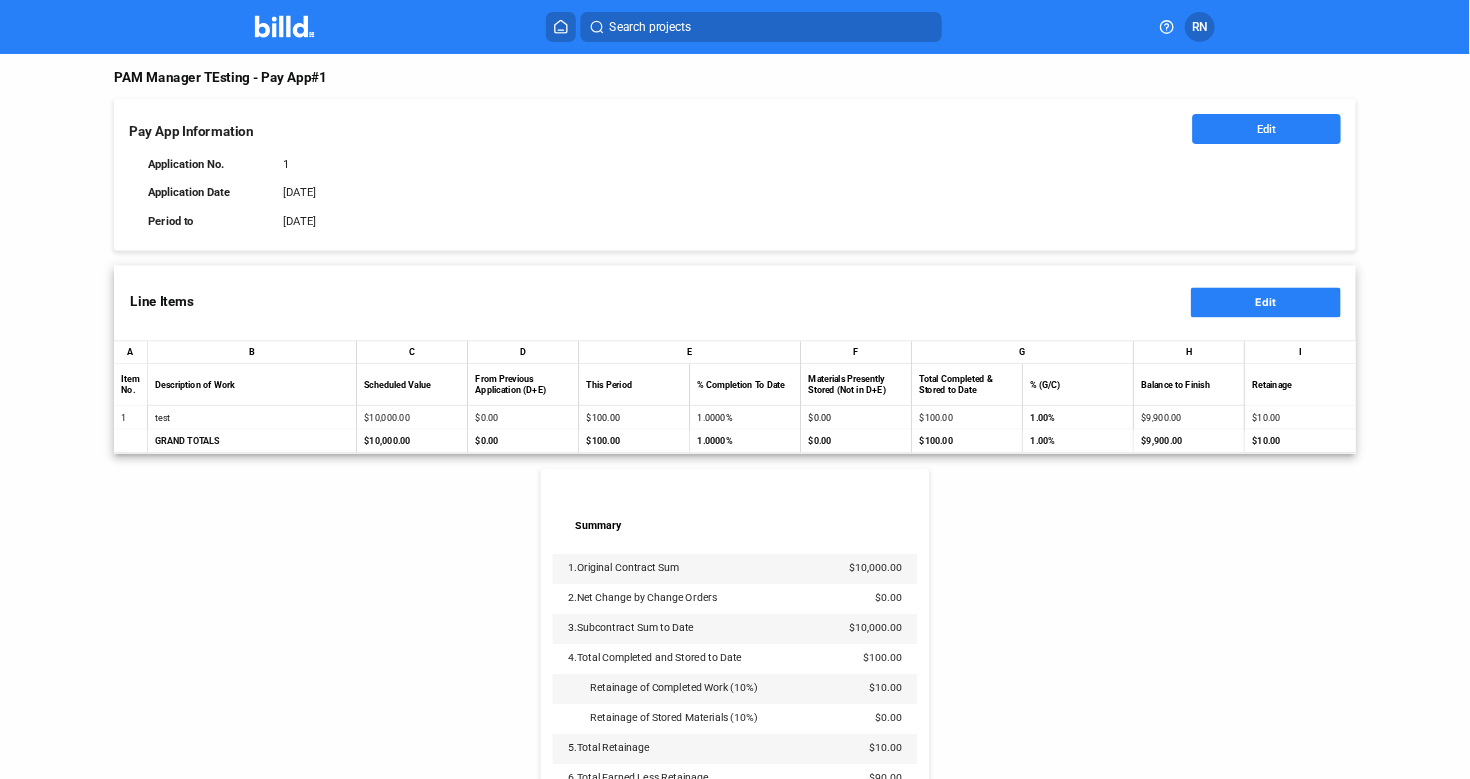 scroll, scrollTop: 0, scrollLeft: 0, axis: both 